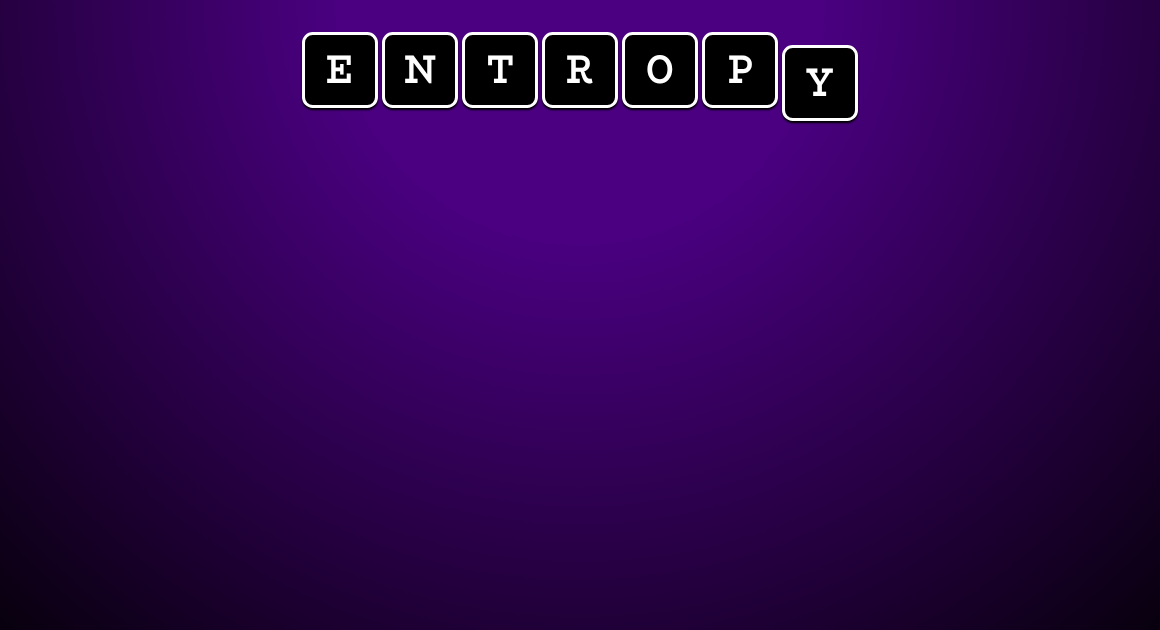 scroll, scrollTop: 0, scrollLeft: 0, axis: both 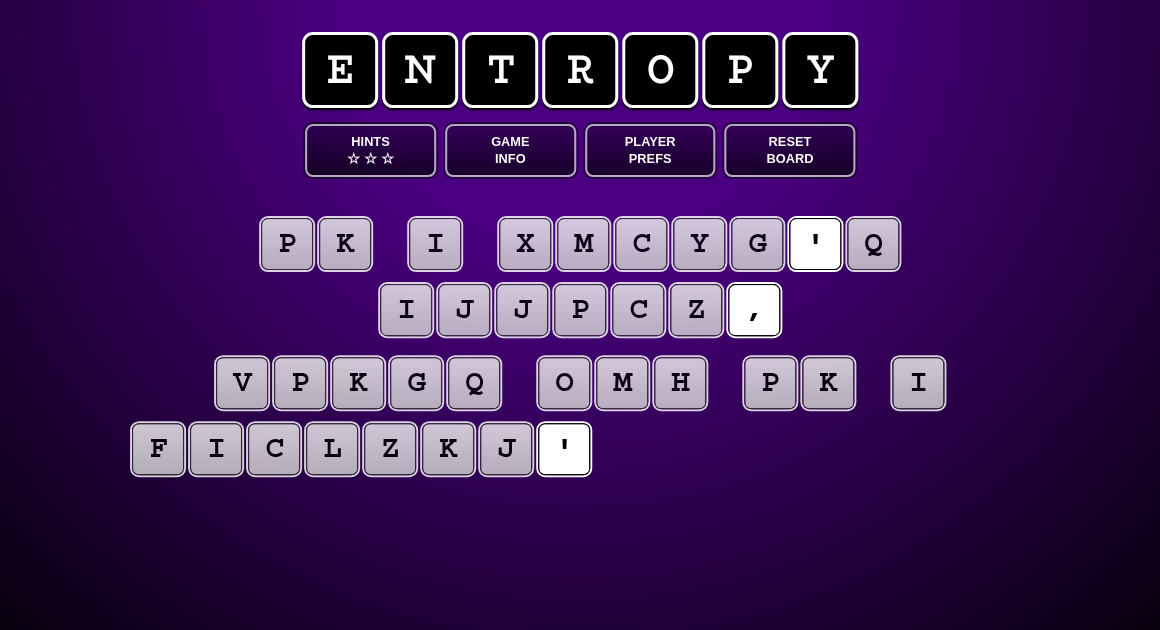 click on "Game Info" at bounding box center (510, 150) 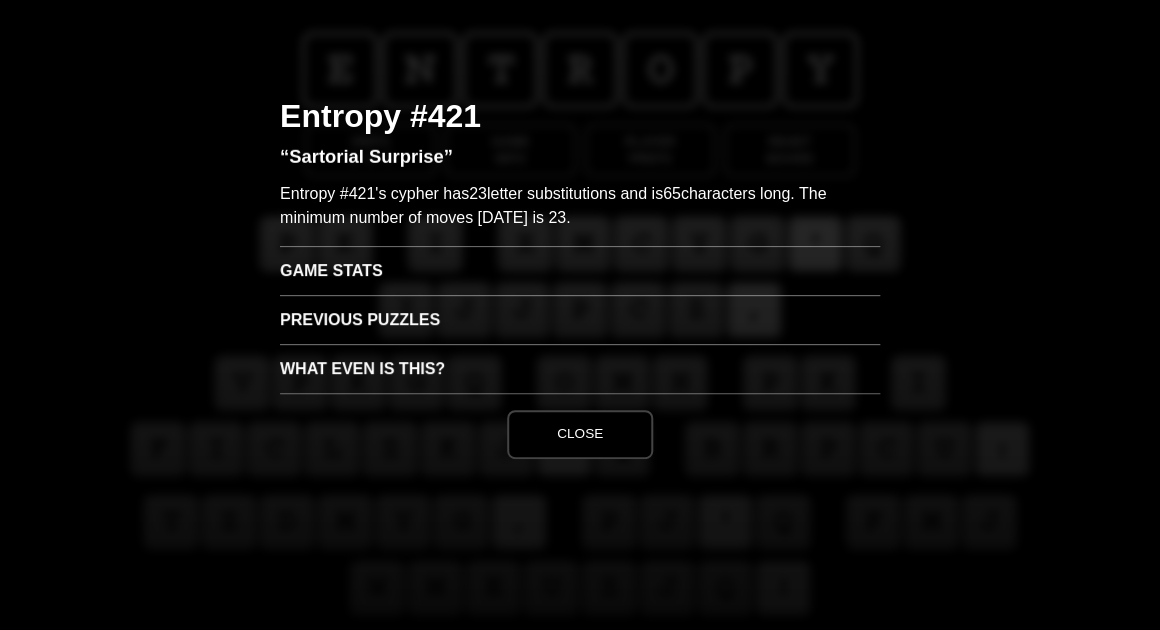 click on "Game Stats" at bounding box center [580, 270] 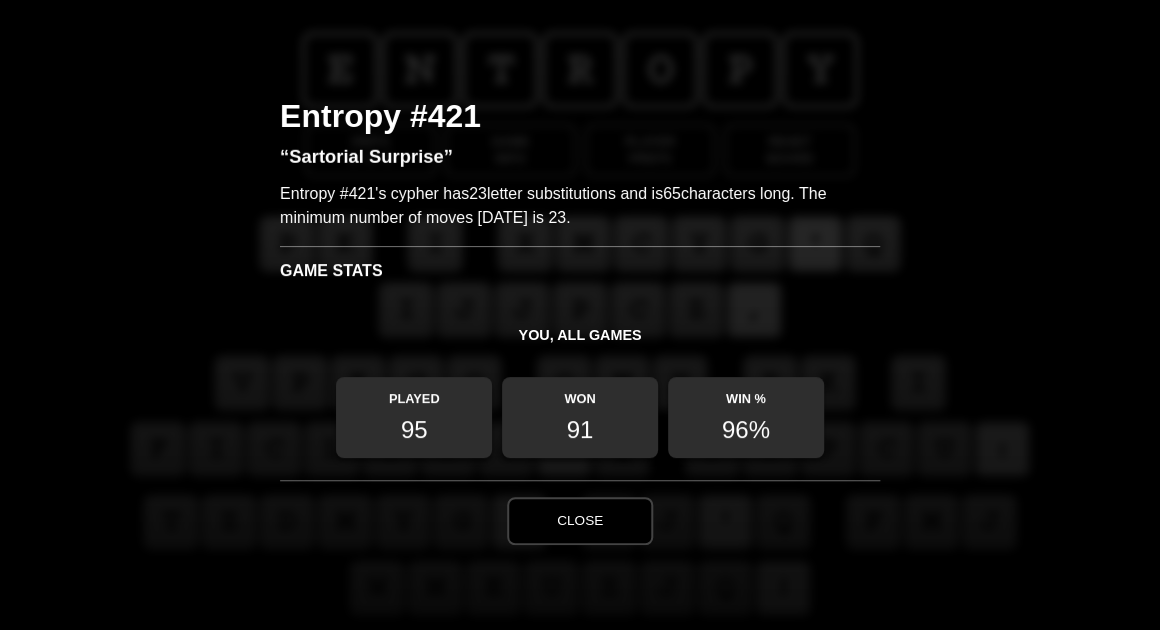 click on "Close" at bounding box center (580, 521) 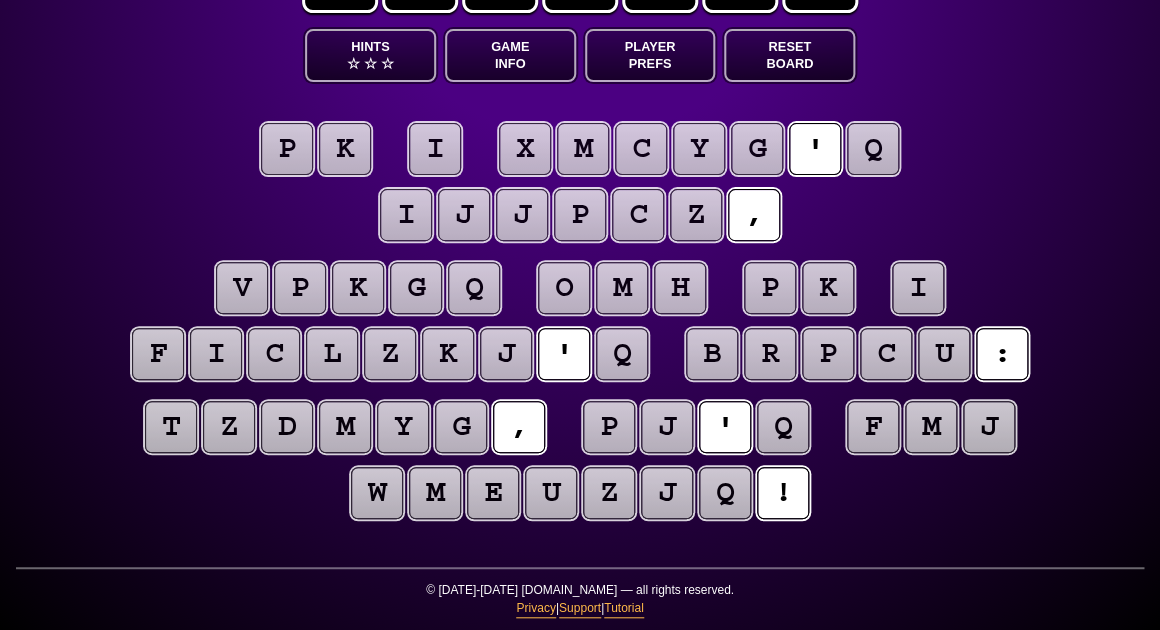 scroll, scrollTop: 93, scrollLeft: 0, axis: vertical 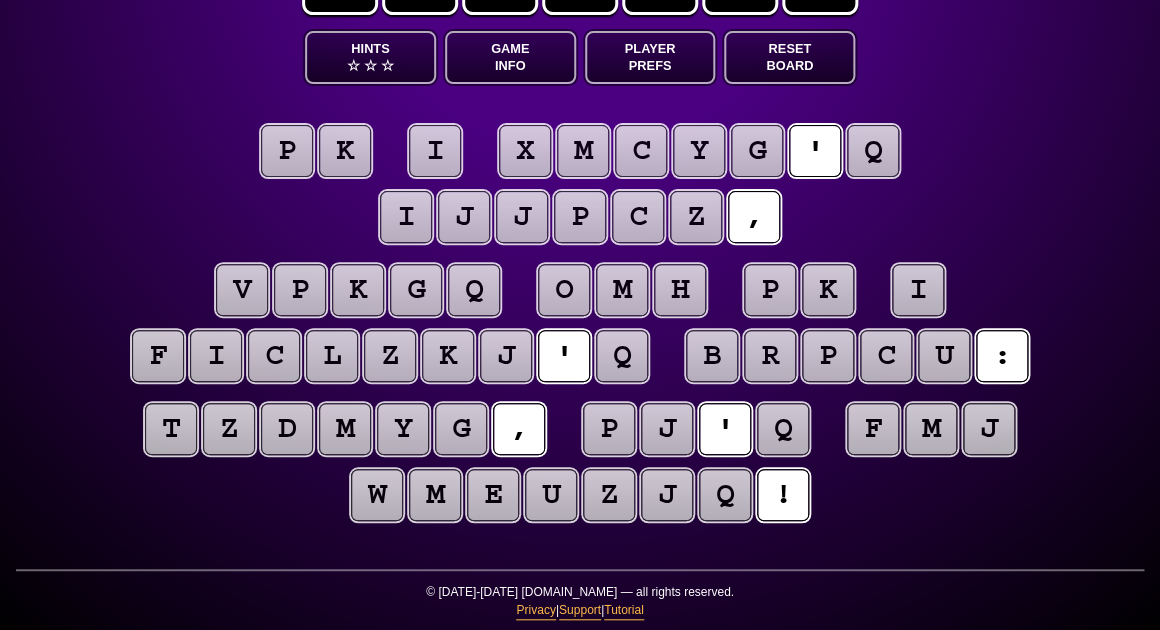 click on "q" at bounding box center (622, 356) 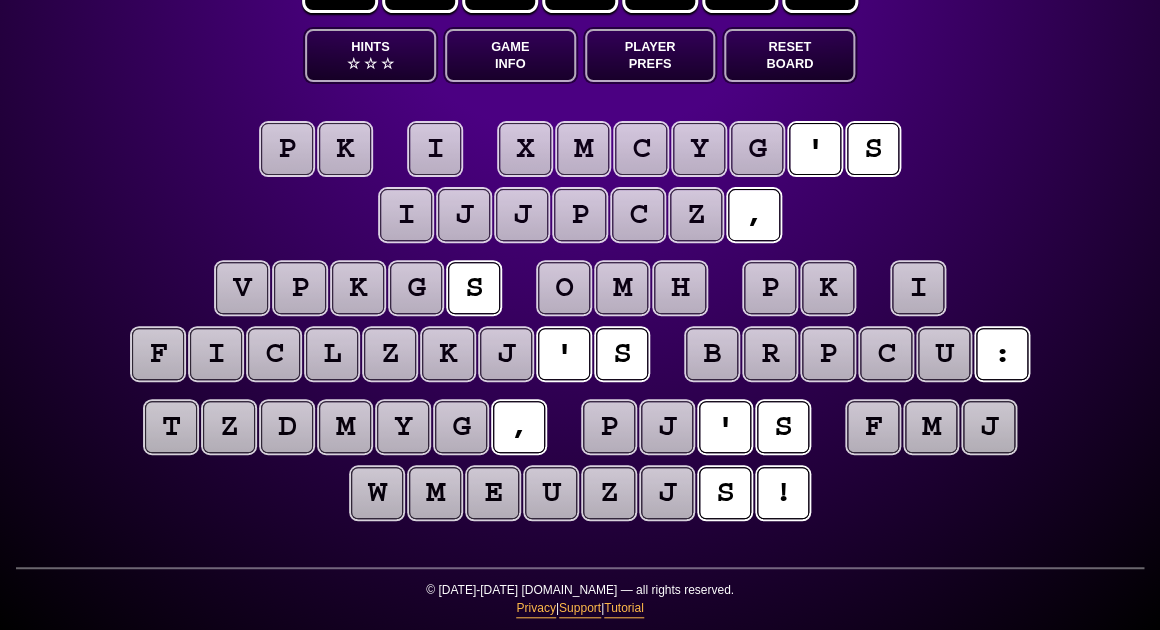 scroll, scrollTop: 95, scrollLeft: 0, axis: vertical 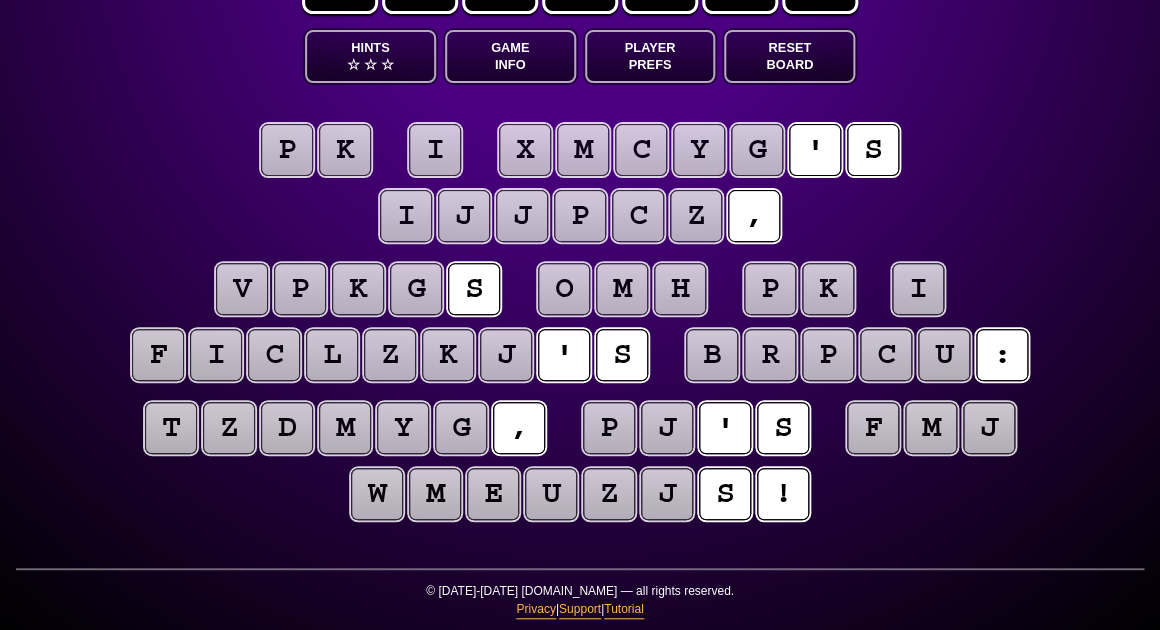 click on "i" at bounding box center [918, 289] 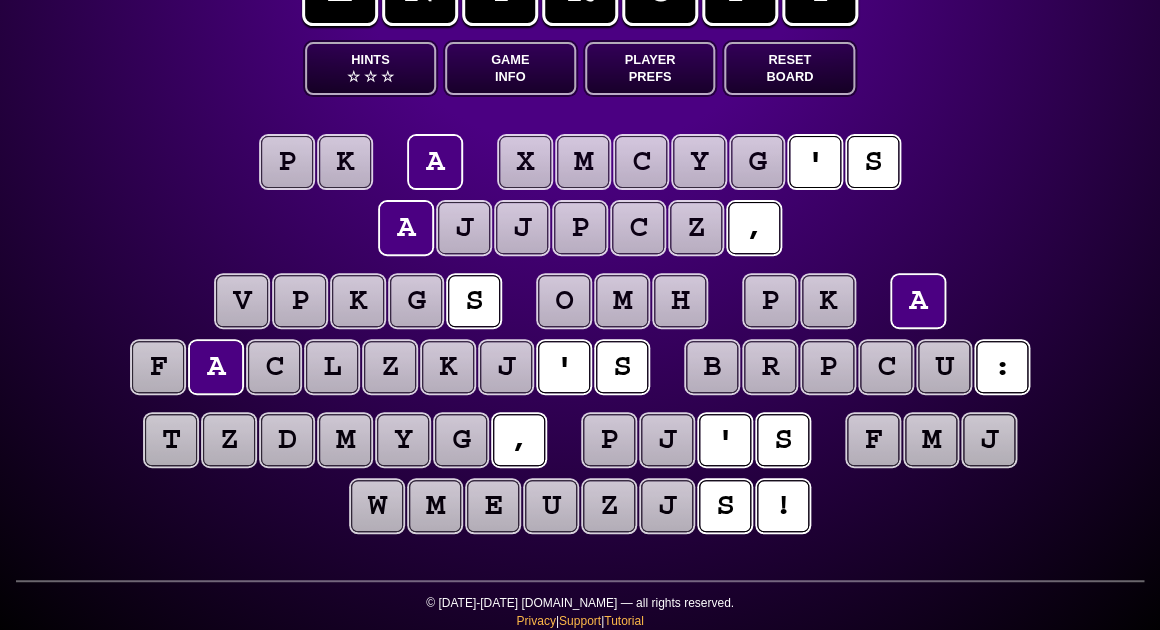 scroll, scrollTop: 75, scrollLeft: 0, axis: vertical 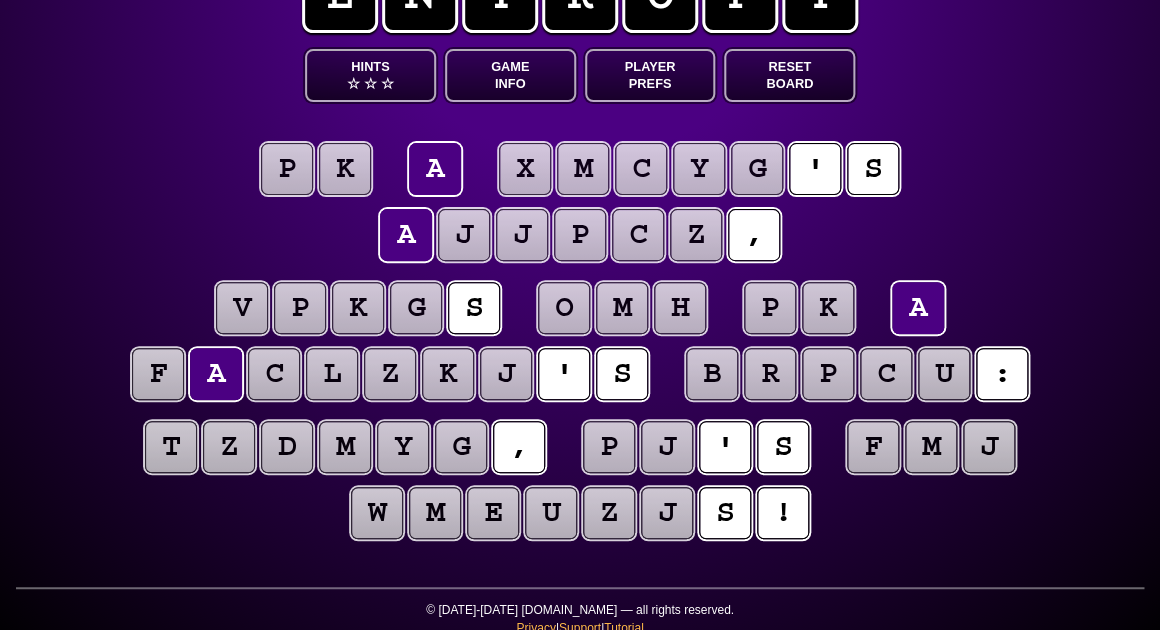 click on "p" at bounding box center [287, 169] 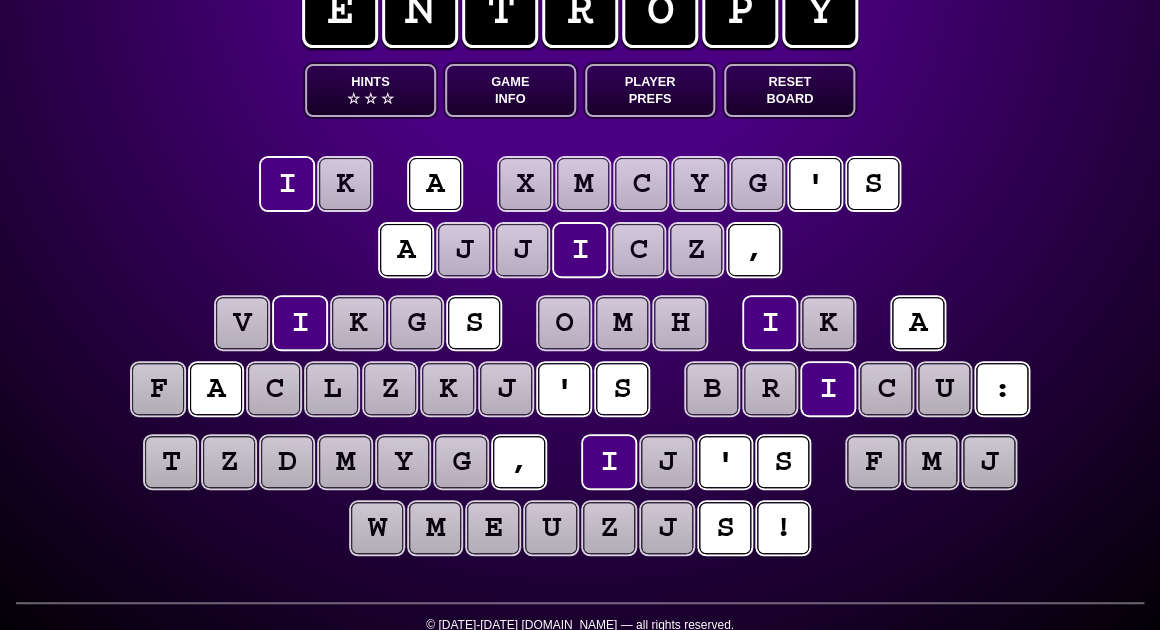 scroll, scrollTop: 60, scrollLeft: 0, axis: vertical 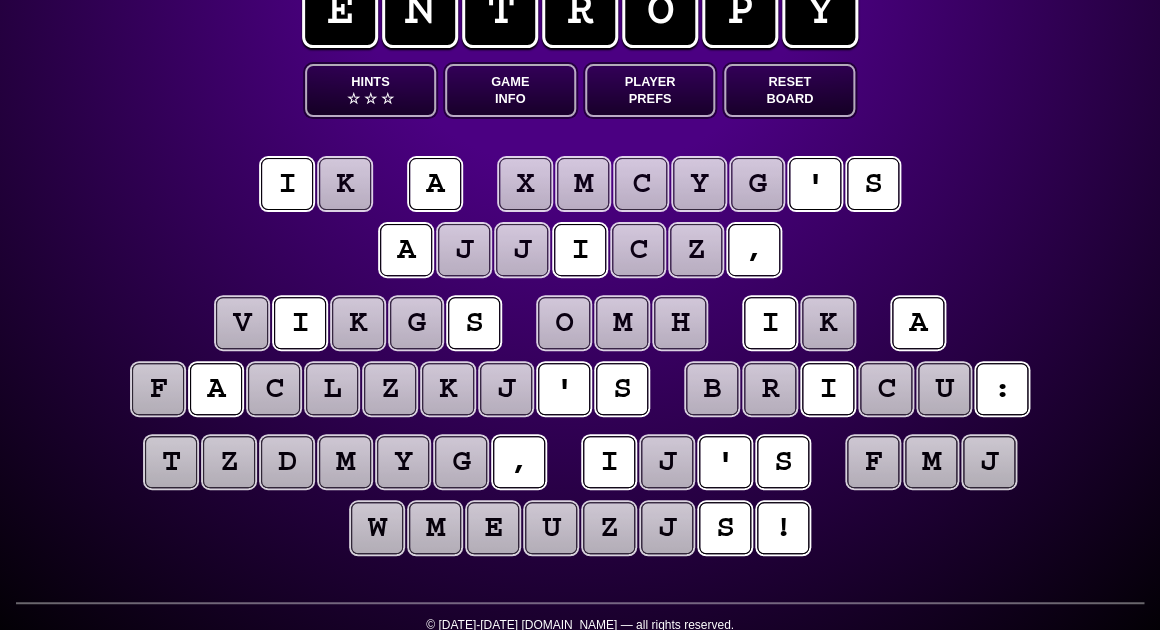 click on "k" at bounding box center (345, 184) 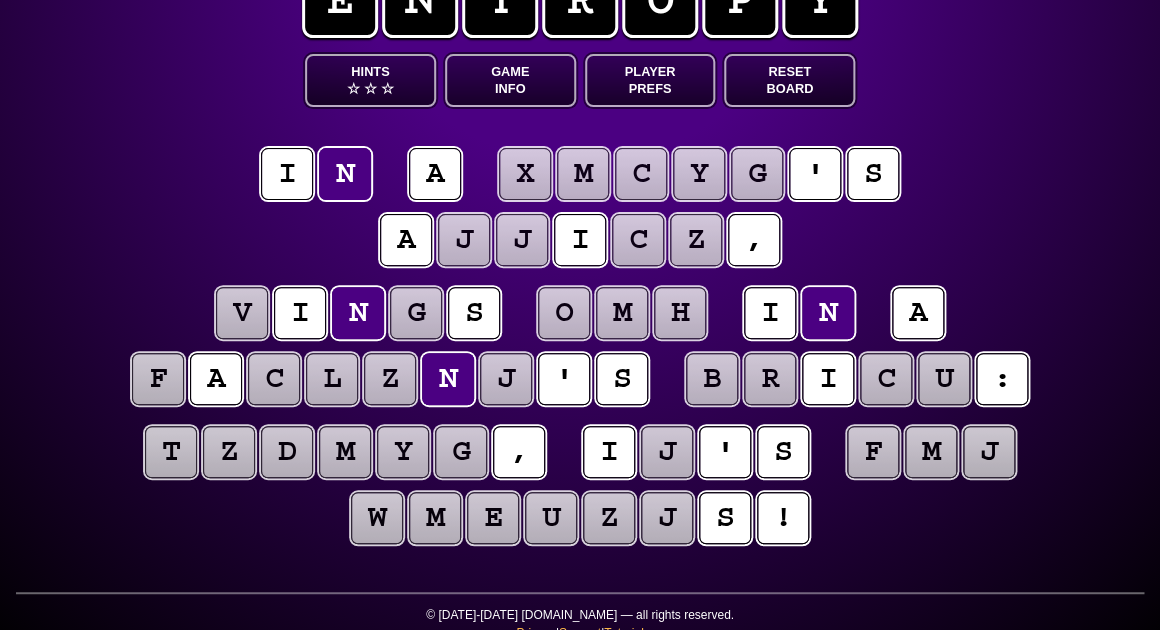scroll, scrollTop: 76, scrollLeft: 0, axis: vertical 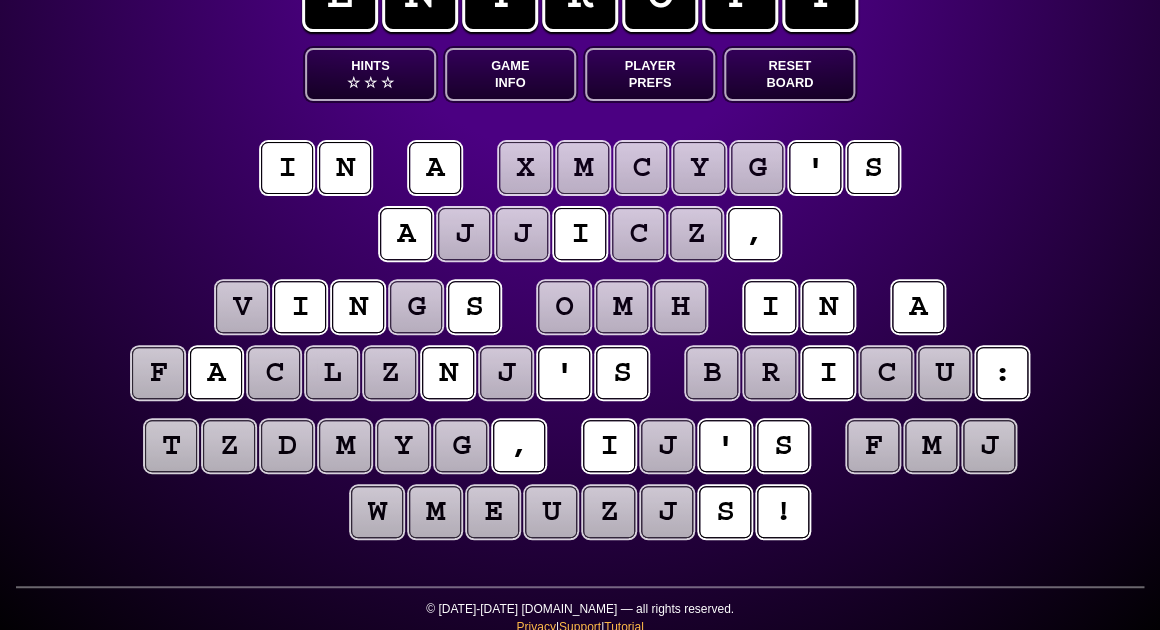 click on "i n a x m c y g ' s a j j i c z ," at bounding box center [580, 202] 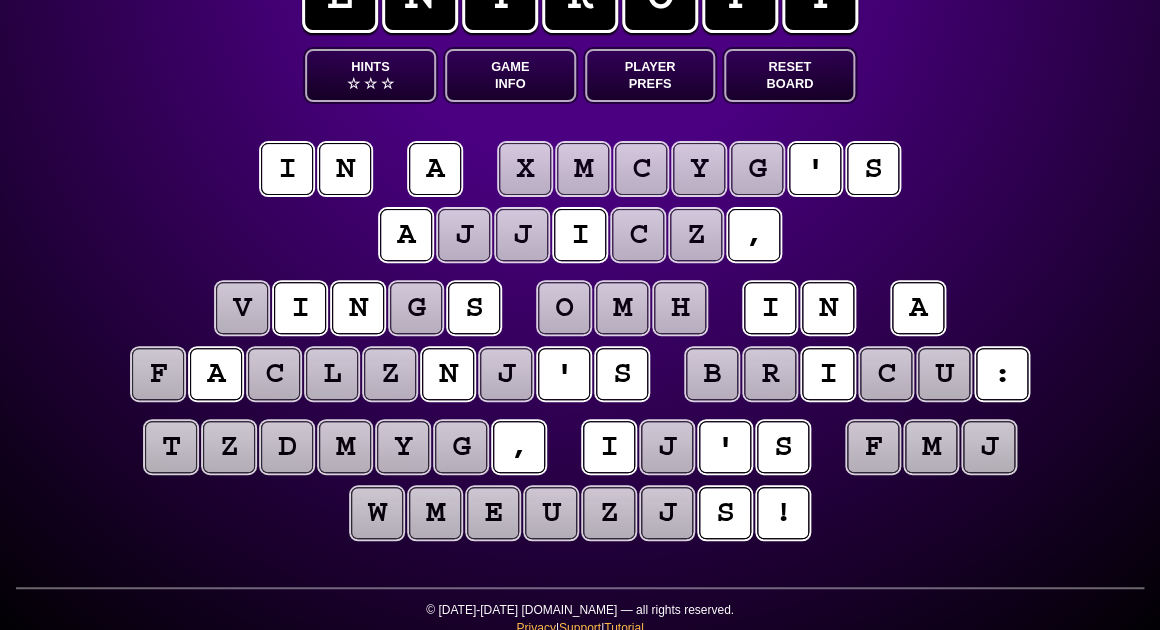 click on "j" at bounding box center [667, 447] 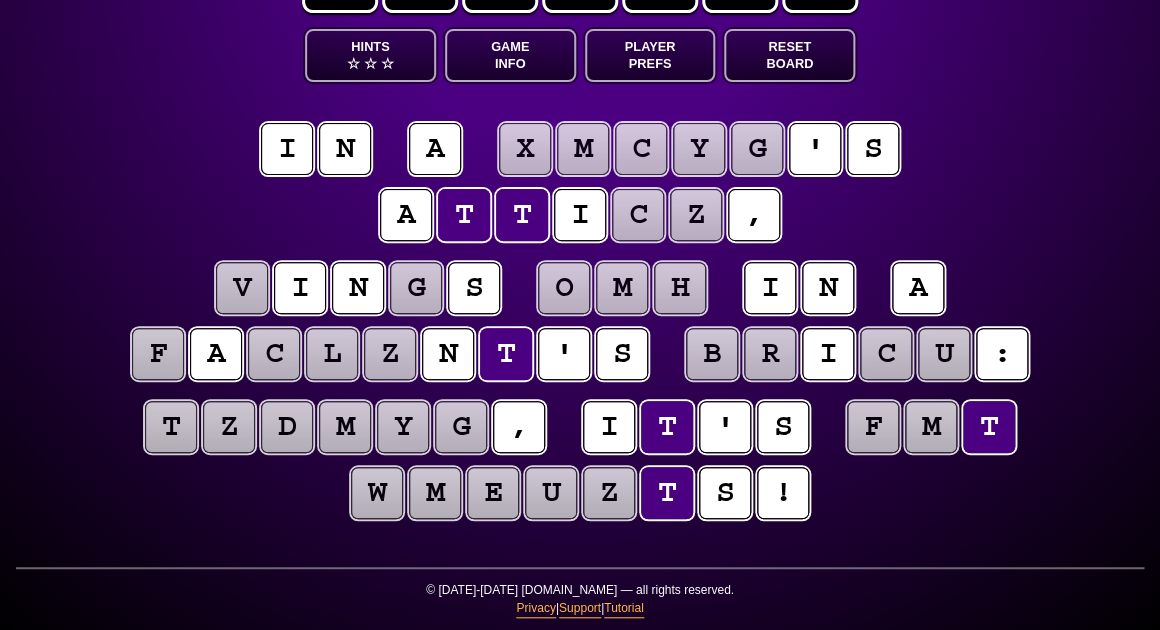 scroll, scrollTop: 95, scrollLeft: 0, axis: vertical 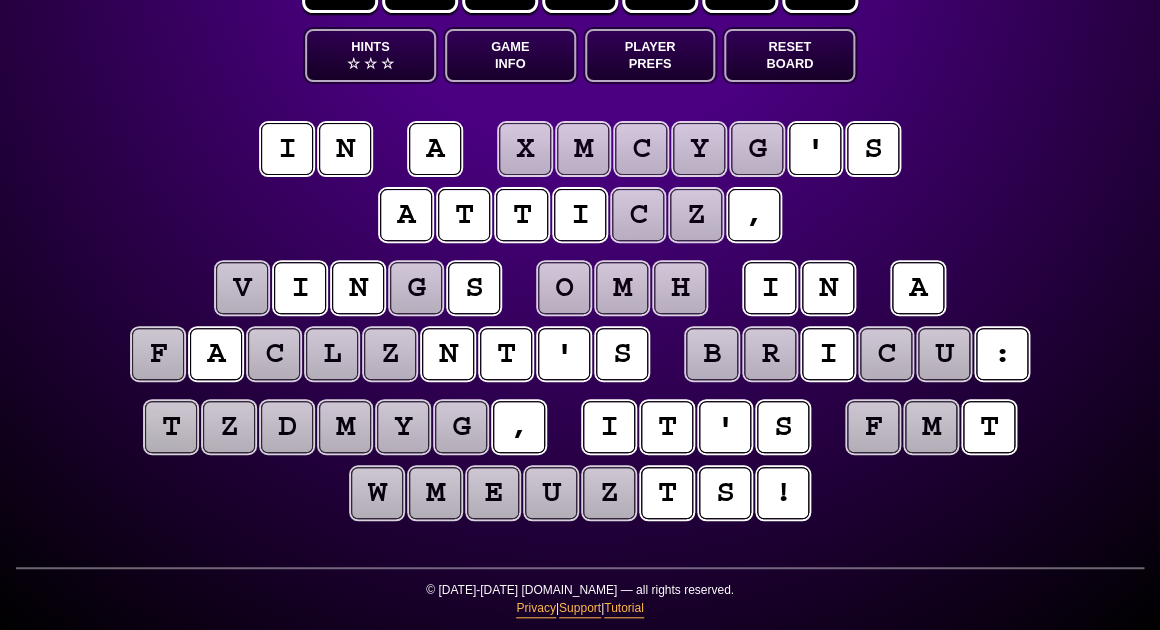 click on "z" at bounding box center [696, 215] 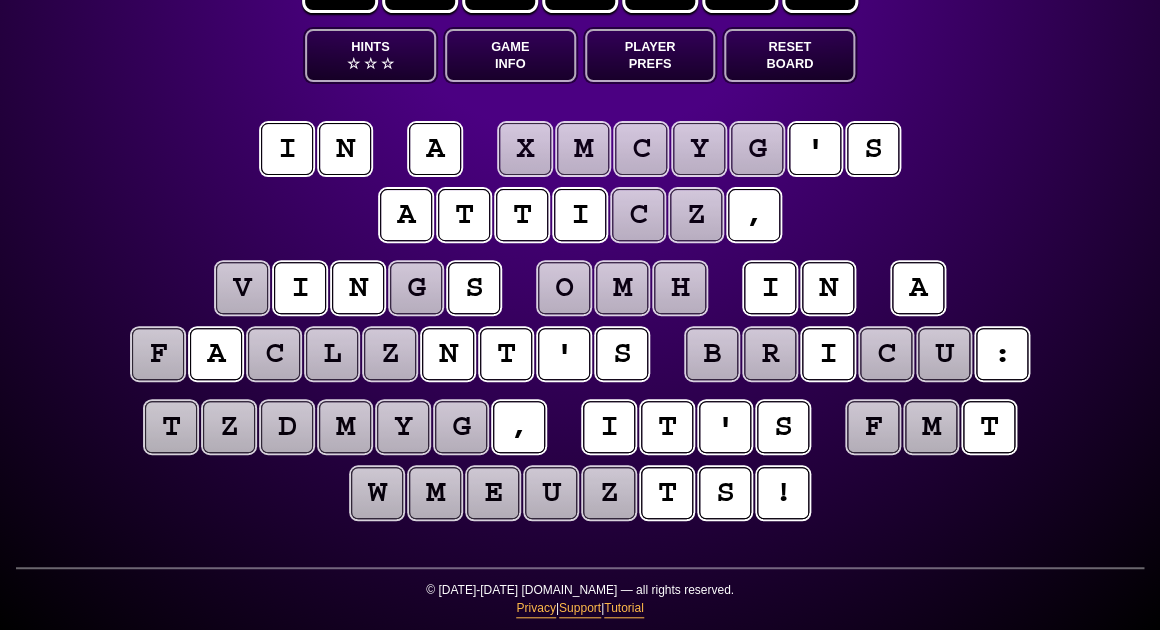 click on "c" at bounding box center (638, 215) 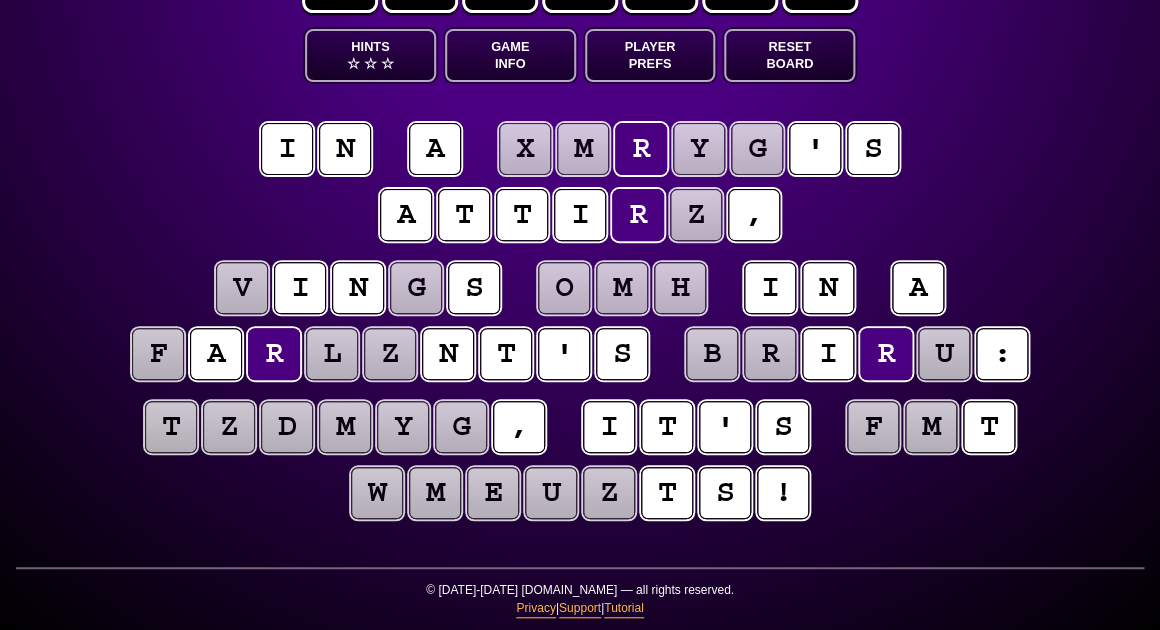 scroll, scrollTop: 95, scrollLeft: 0, axis: vertical 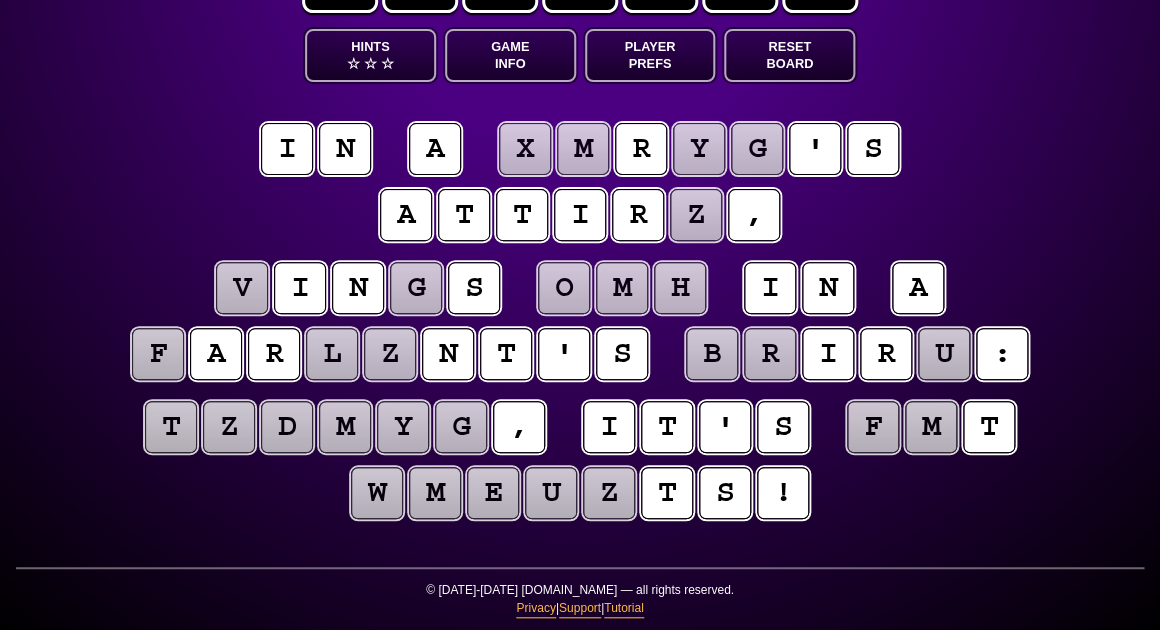 click on "z" at bounding box center [390, 354] 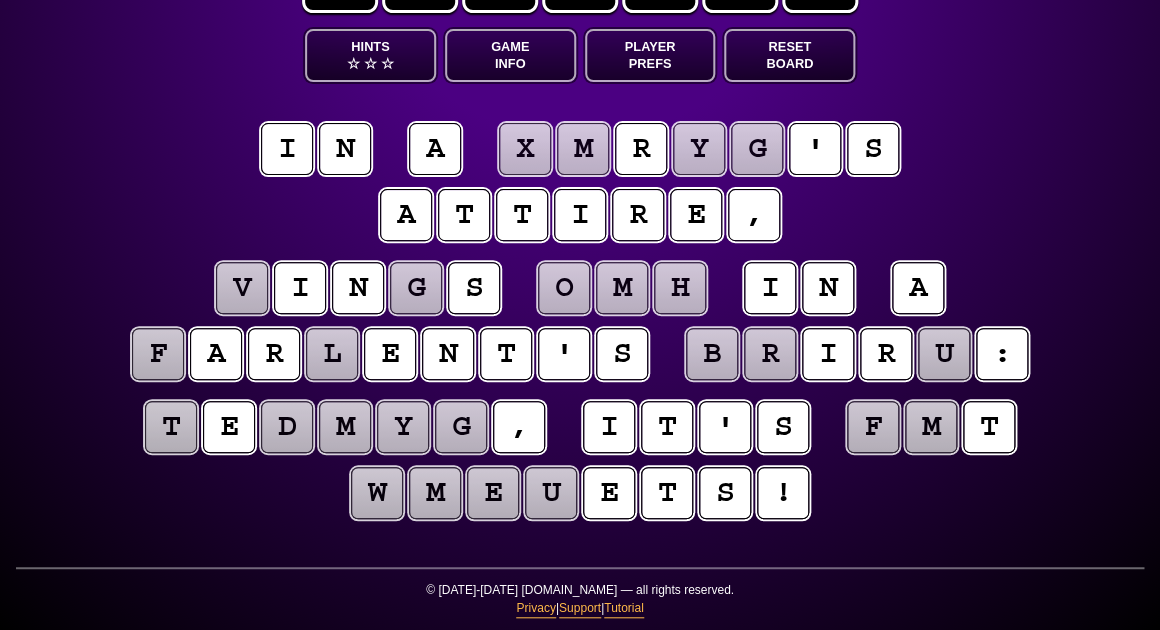 click on "i n a x m r y g ' s a t t i r e ," at bounding box center [580, 183] 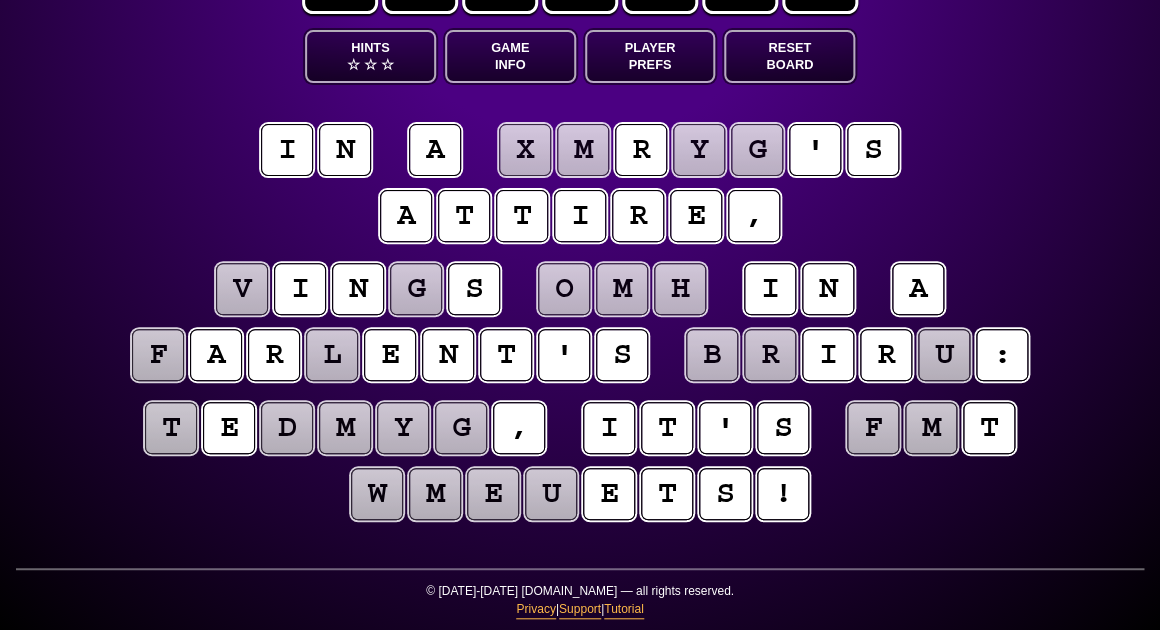 click on "g" at bounding box center (757, 150) 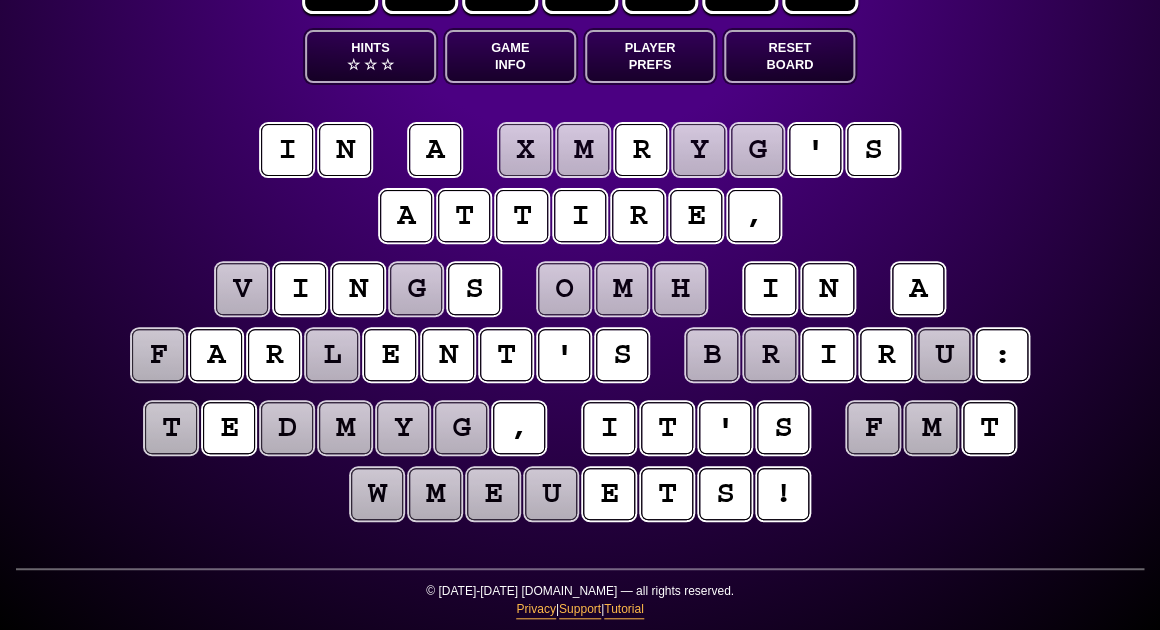 click on "m" at bounding box center (931, 428) 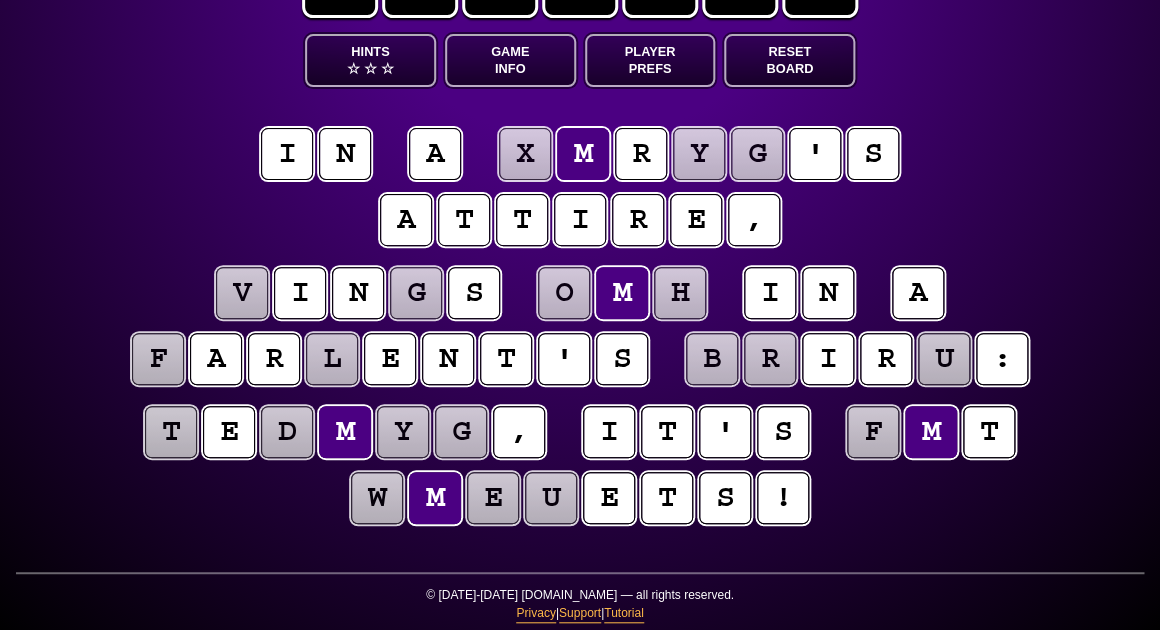 scroll, scrollTop: 88, scrollLeft: 0, axis: vertical 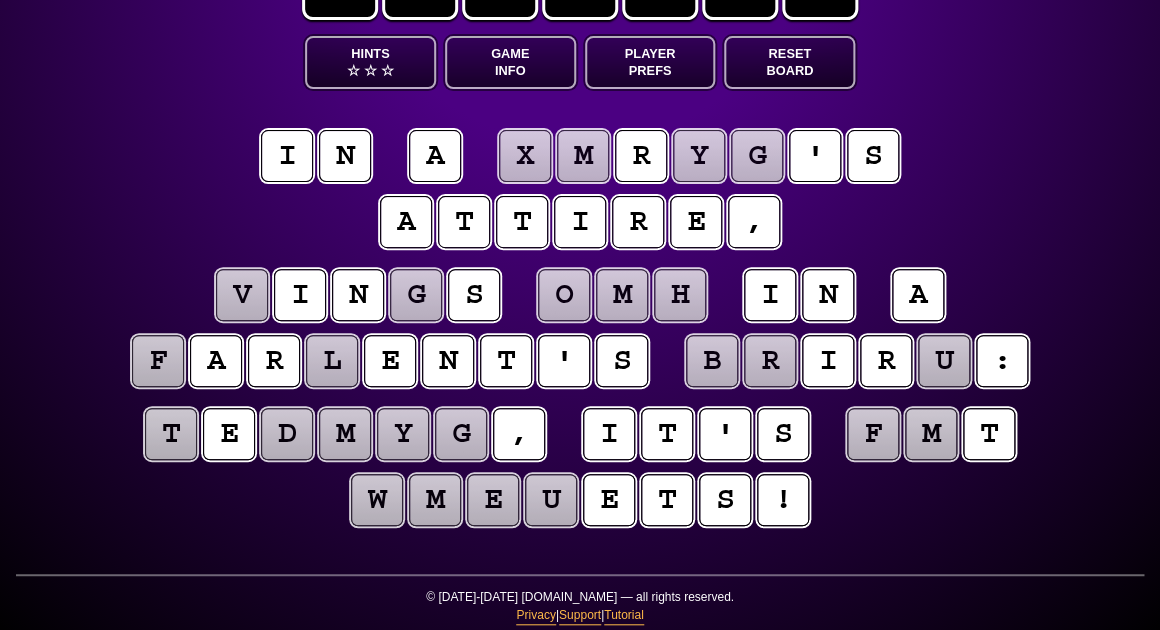 click on "☆" at bounding box center [386, 70] 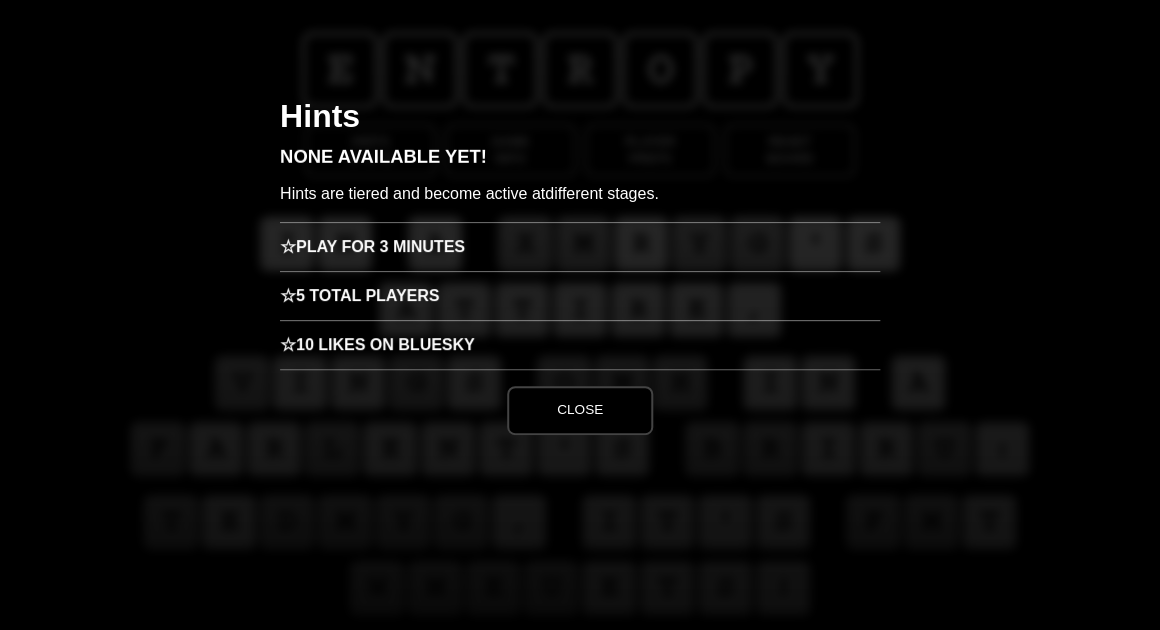 click on "☆  Play for 3 minutes" at bounding box center (580, 246) 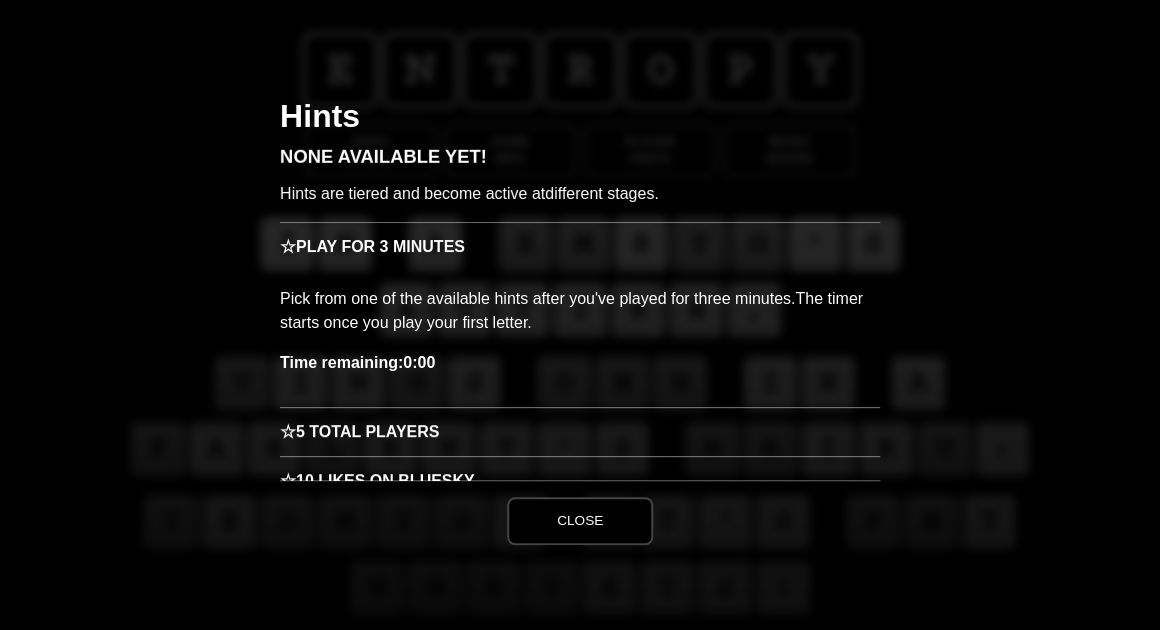 click on "Close" at bounding box center [580, 521] 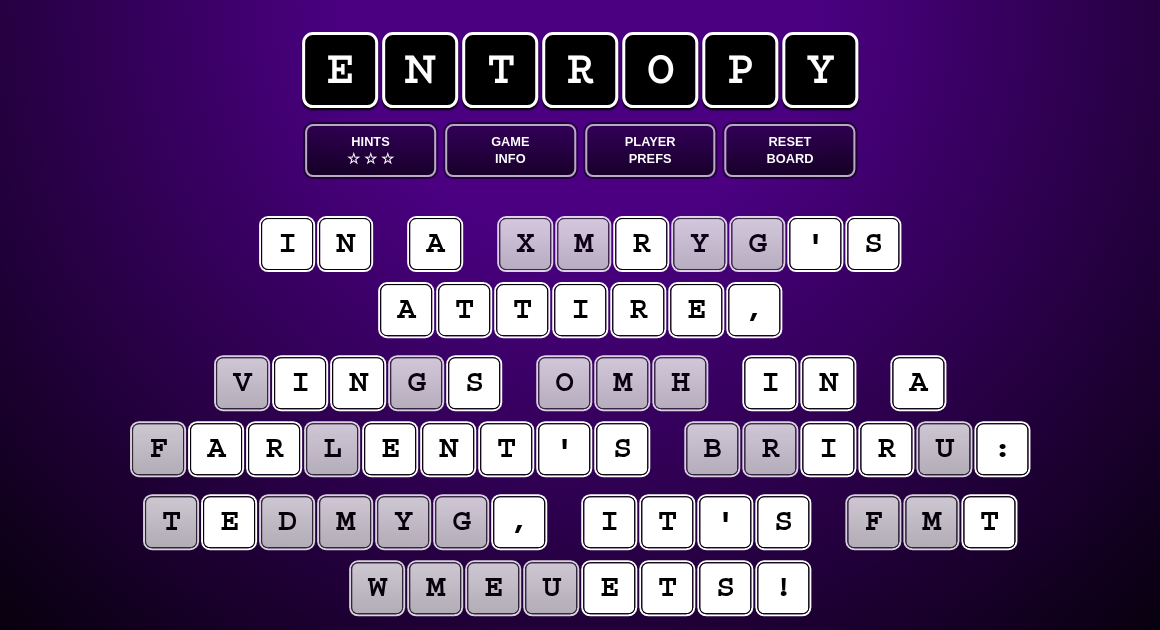 scroll, scrollTop: 0, scrollLeft: 0, axis: both 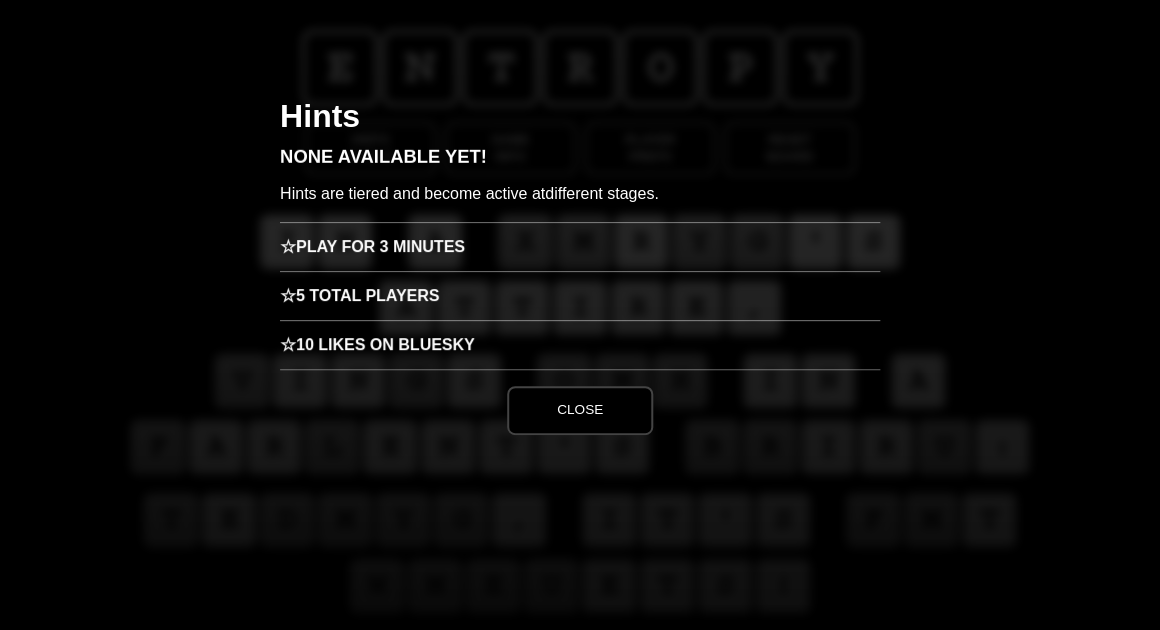 click on "☆  Play for 3 minutes" at bounding box center (580, 246) 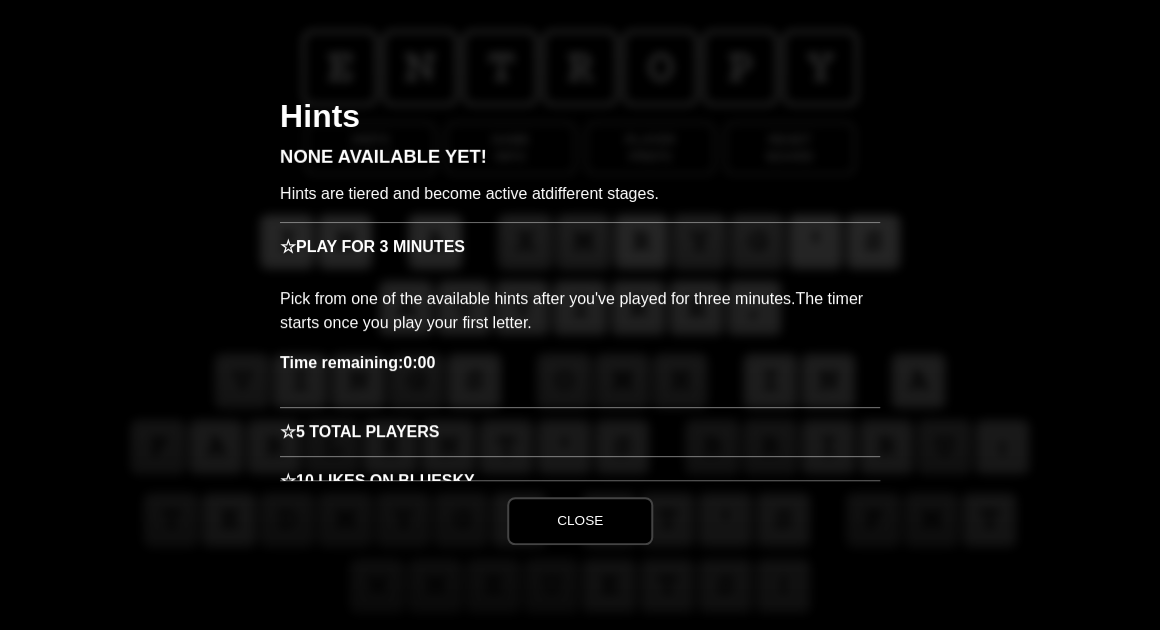 scroll, scrollTop: 25, scrollLeft: 0, axis: vertical 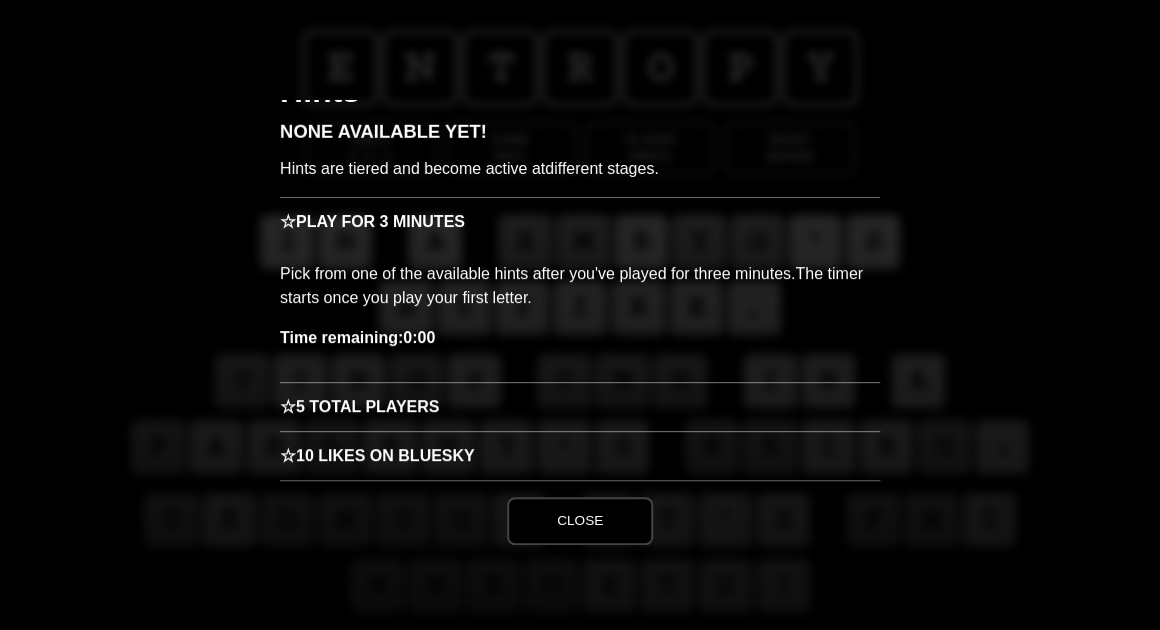 click on "☆  Play for 3 minutes" at bounding box center (580, 221) 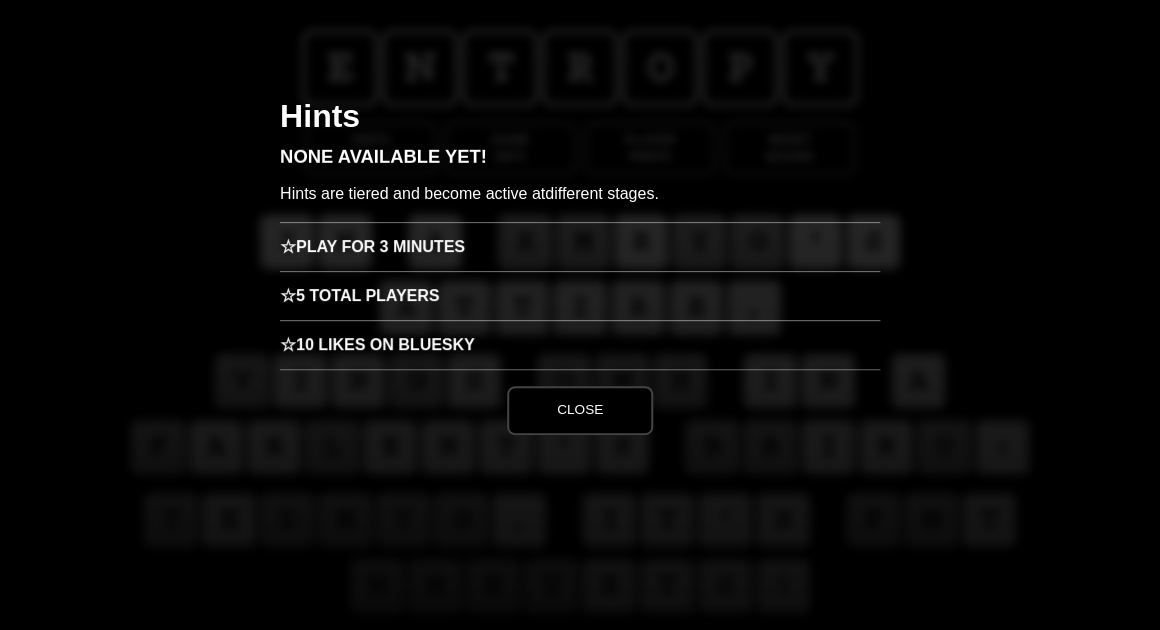 click on "Close" at bounding box center (580, 410) 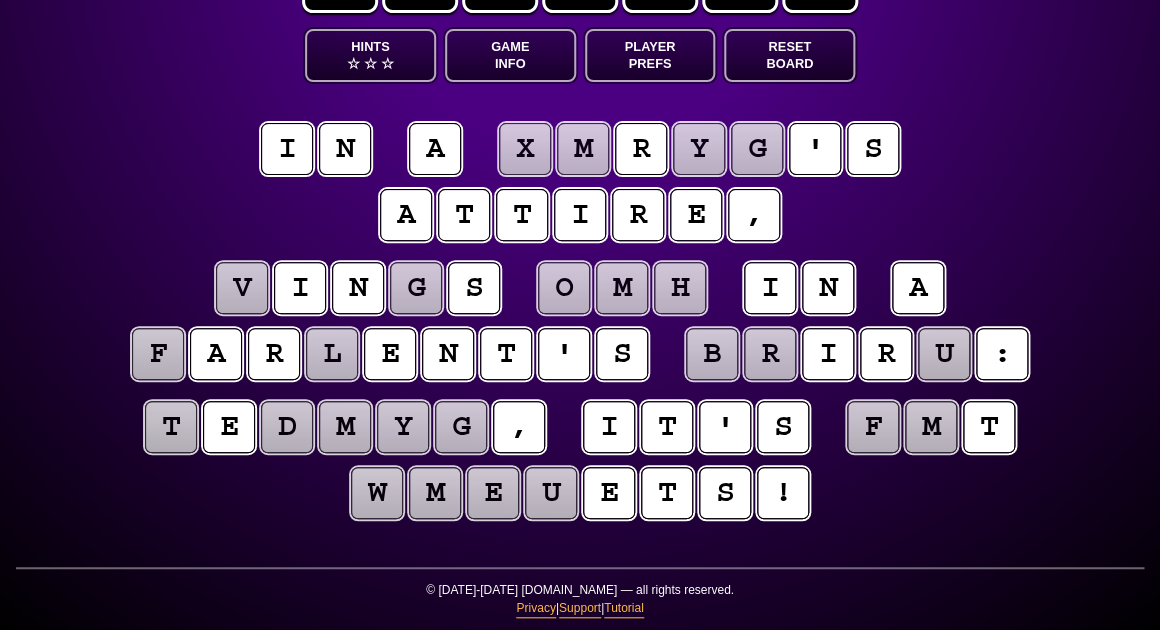 scroll, scrollTop: 93, scrollLeft: 0, axis: vertical 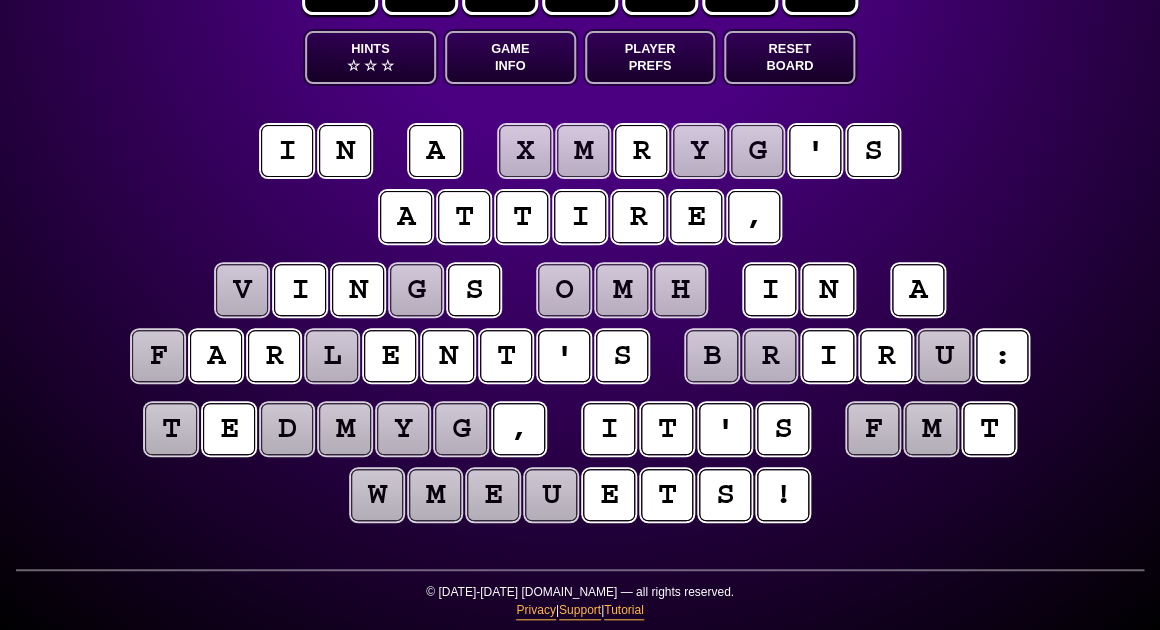 click on "t" at bounding box center [171, 429] 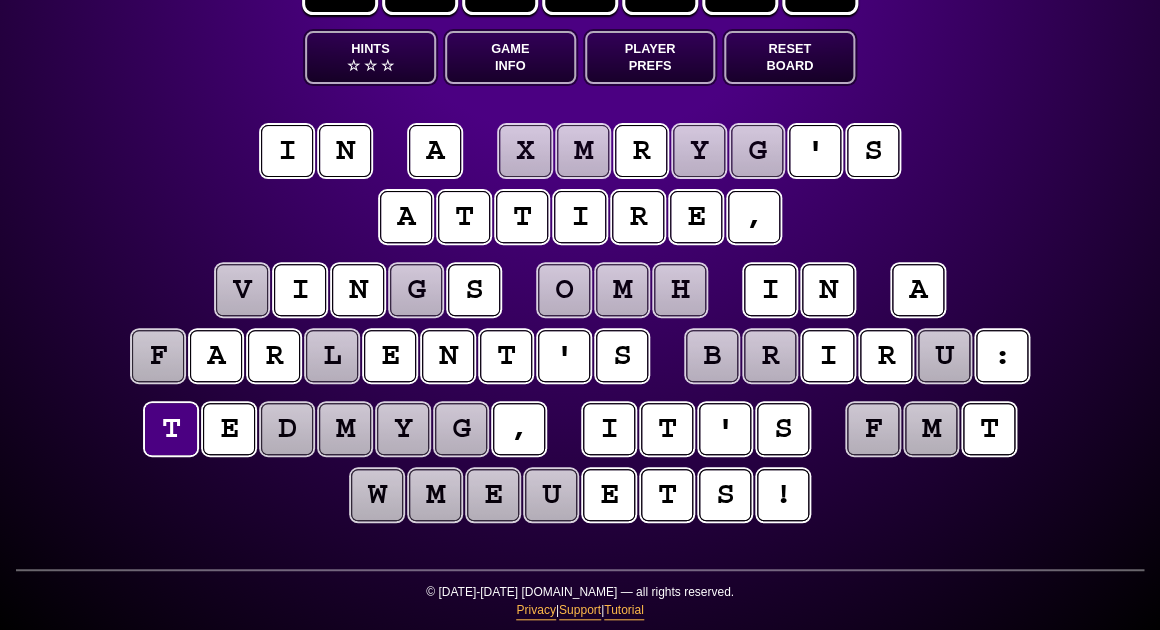 click on "d" at bounding box center [287, 429] 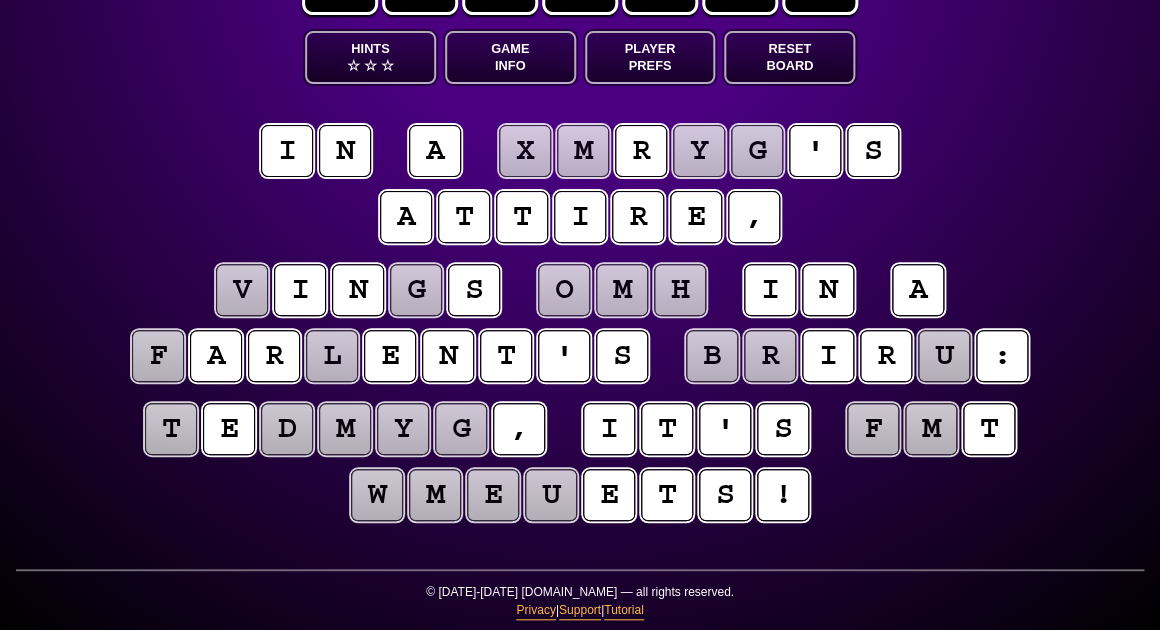 click on "m" at bounding box center [345, 429] 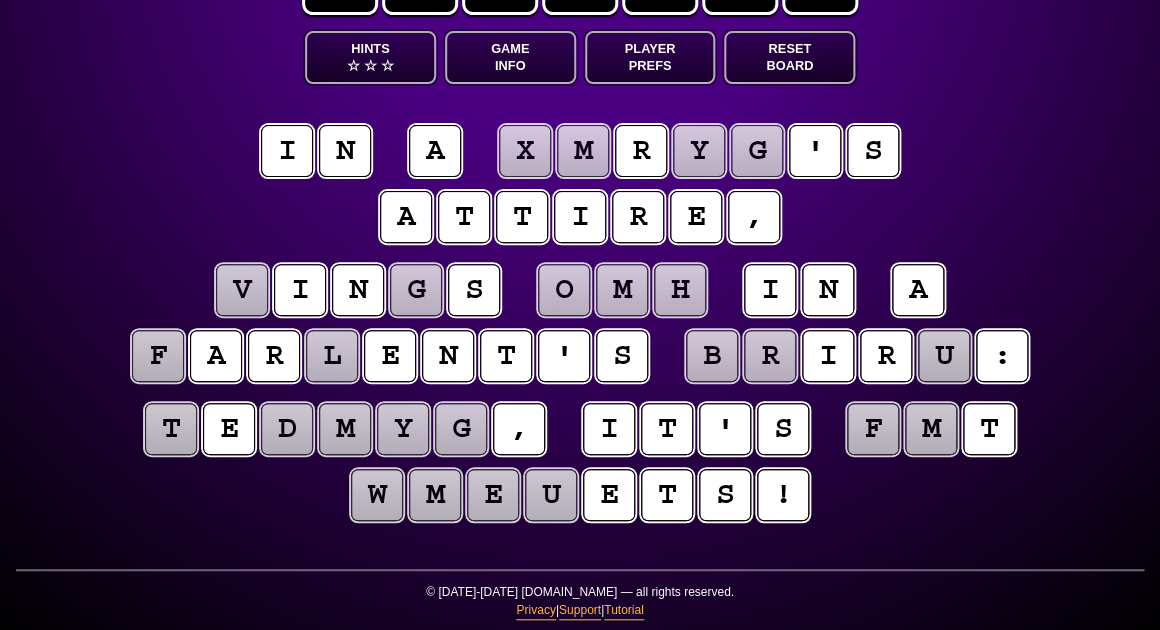 click on "y" at bounding box center (403, 429) 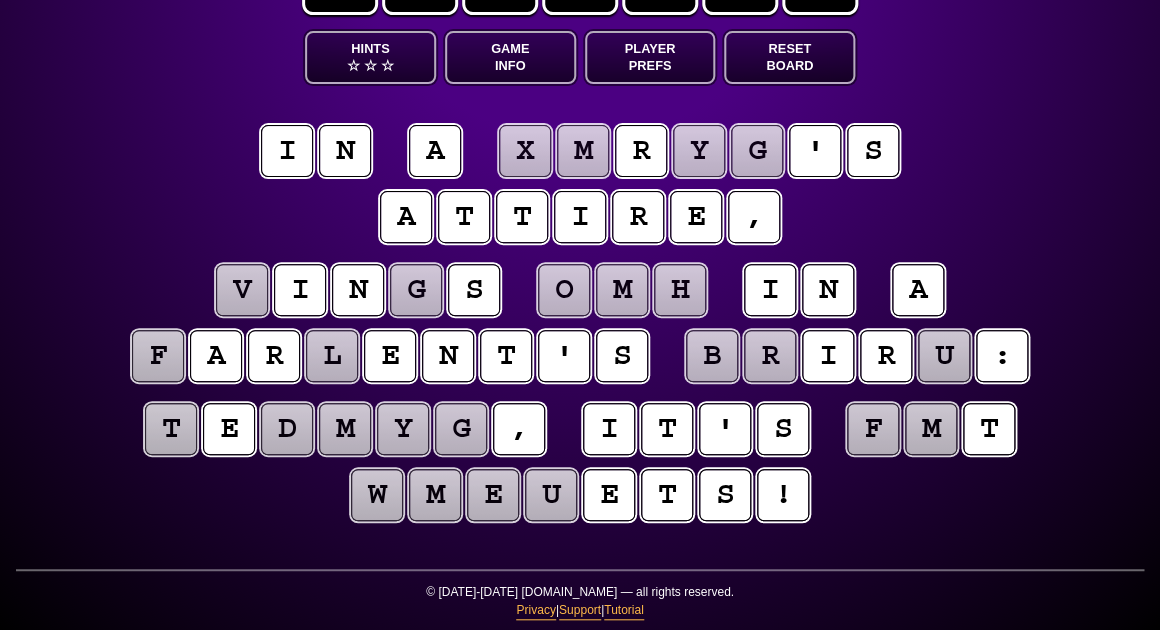 click on "g" at bounding box center (461, 429) 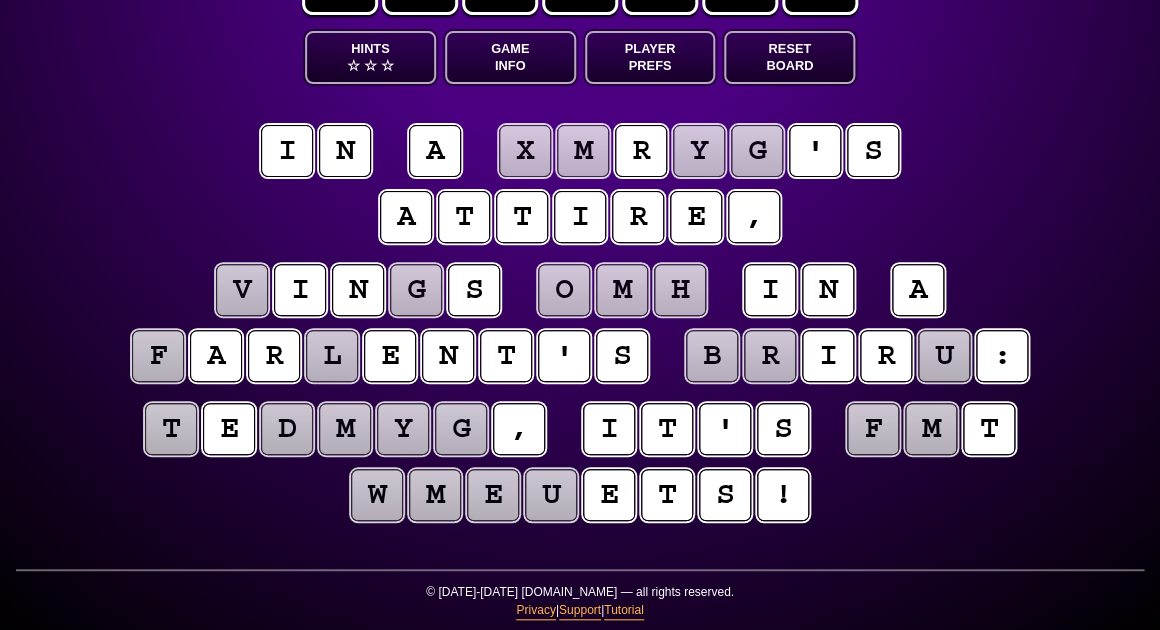 click on "Hints ☆   ☆   ☆" at bounding box center [370, 57] 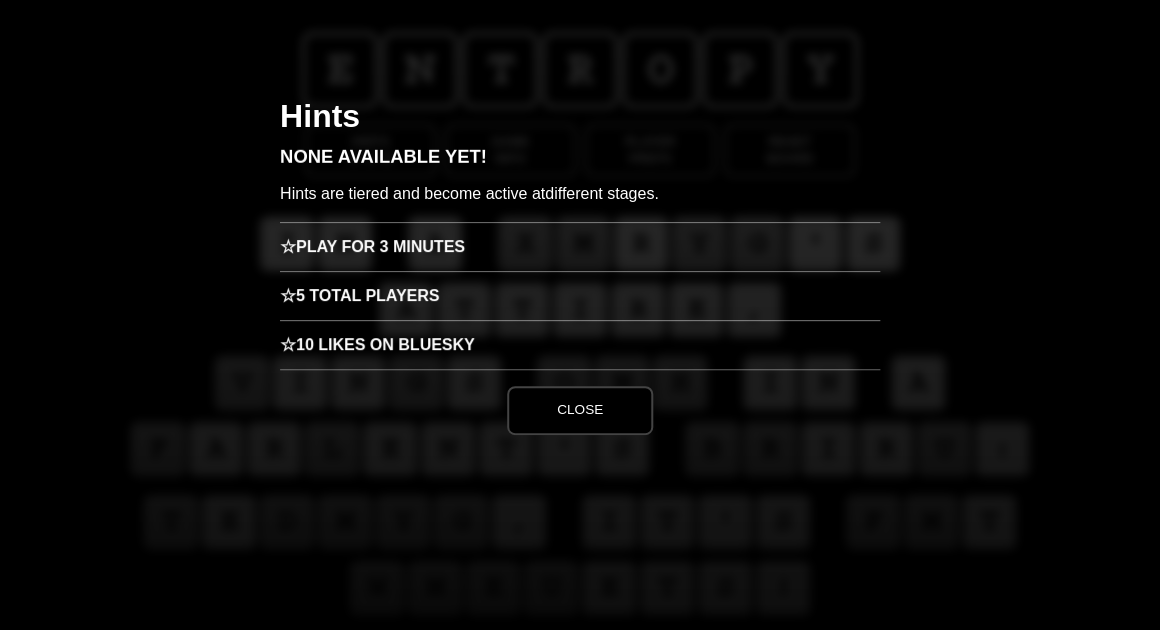 click on "☆  Play for 3 minutes" at bounding box center [580, 246] 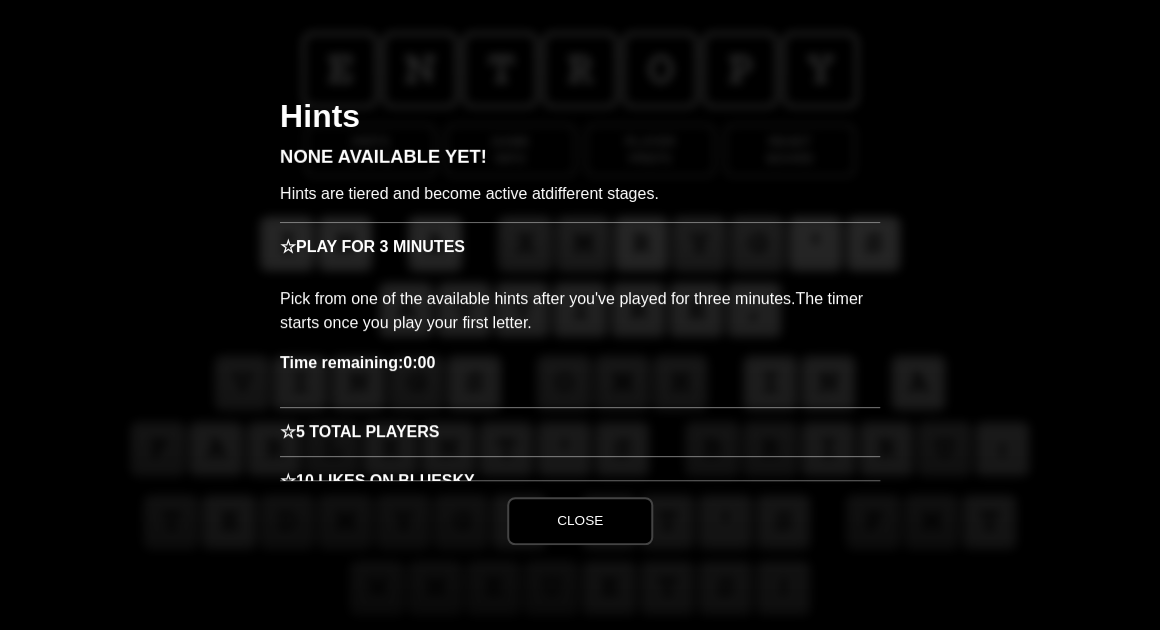 click on "The timer starts once you play your first letter." at bounding box center [571, 310] 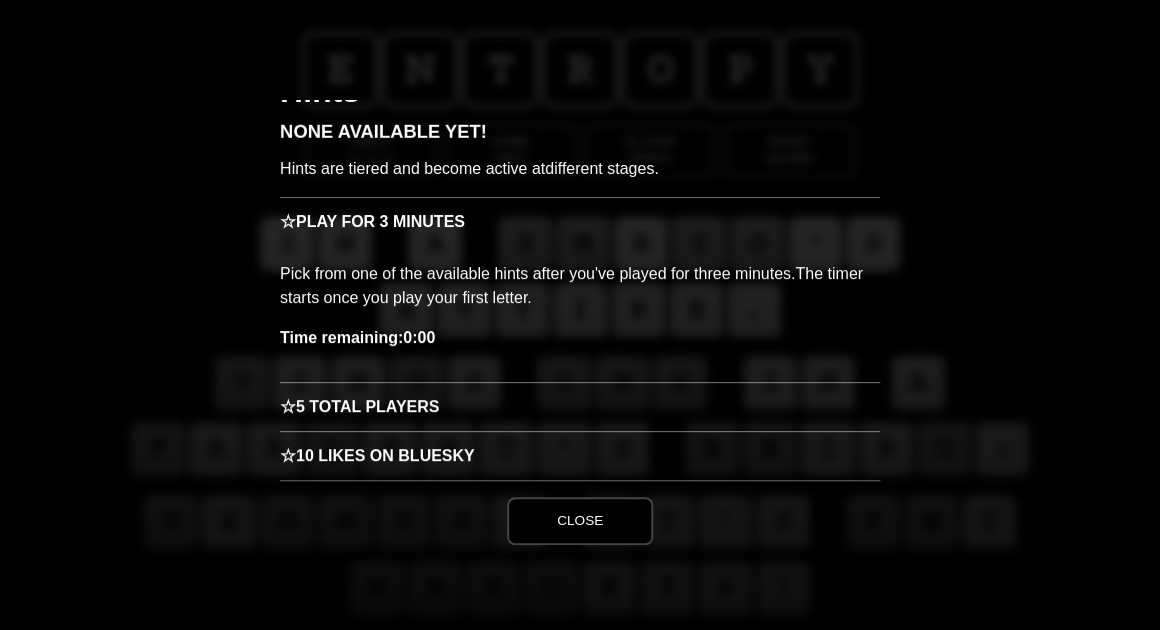 scroll, scrollTop: 25, scrollLeft: 0, axis: vertical 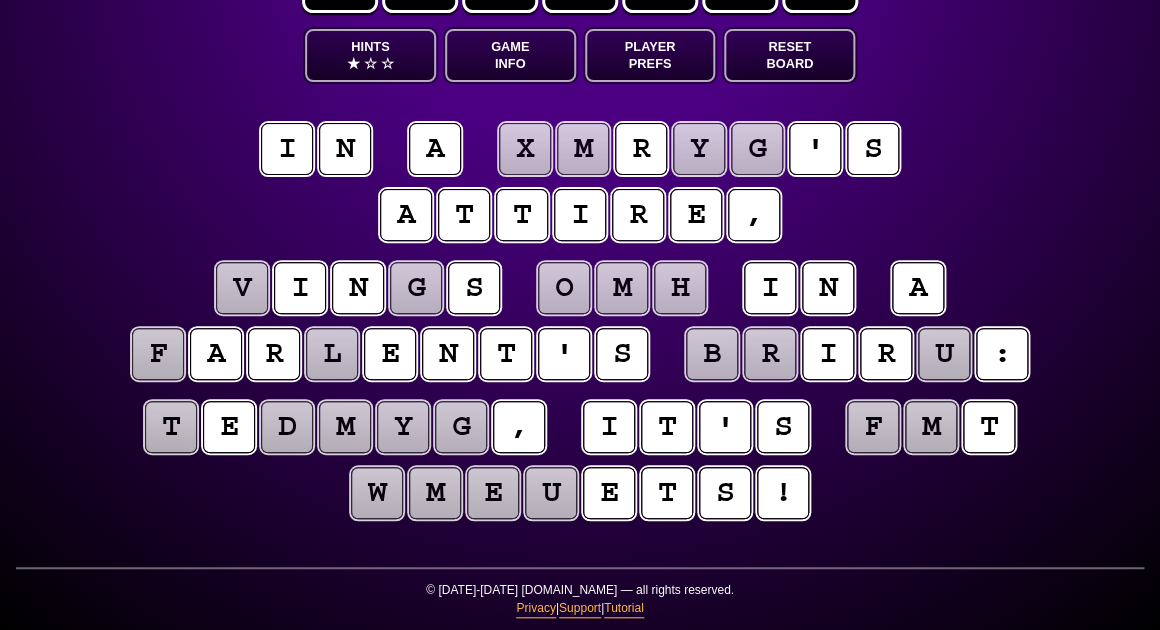 click on "m" at bounding box center [622, 288] 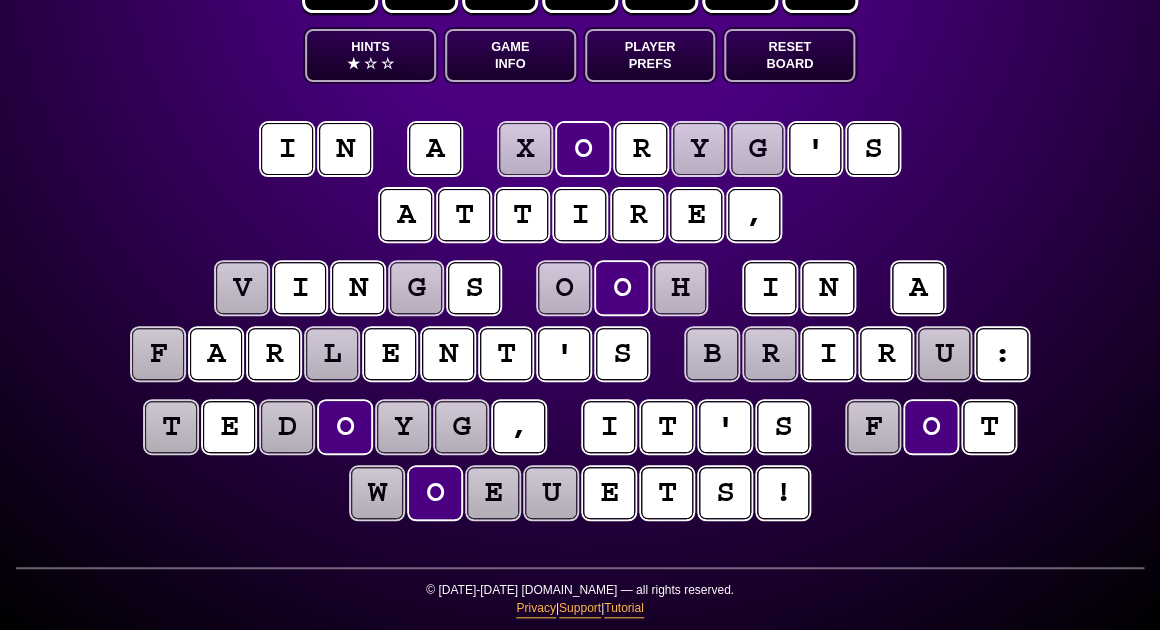 scroll, scrollTop: 95, scrollLeft: 0, axis: vertical 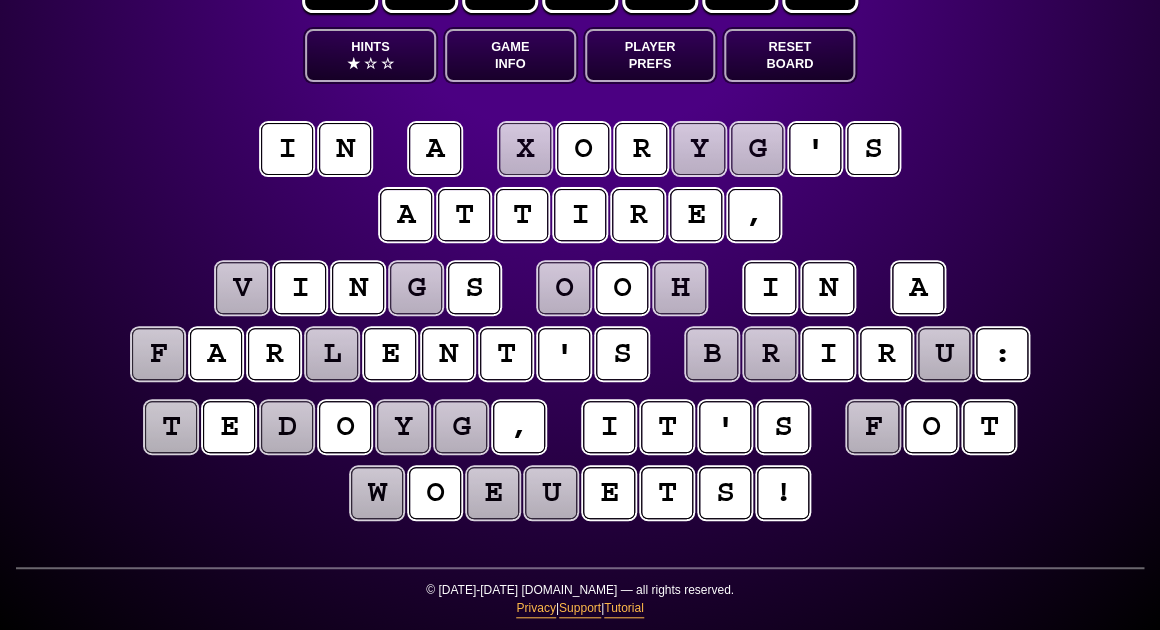click on "i n a x o r y g ' s a t t i r e ," at bounding box center [580, 183] 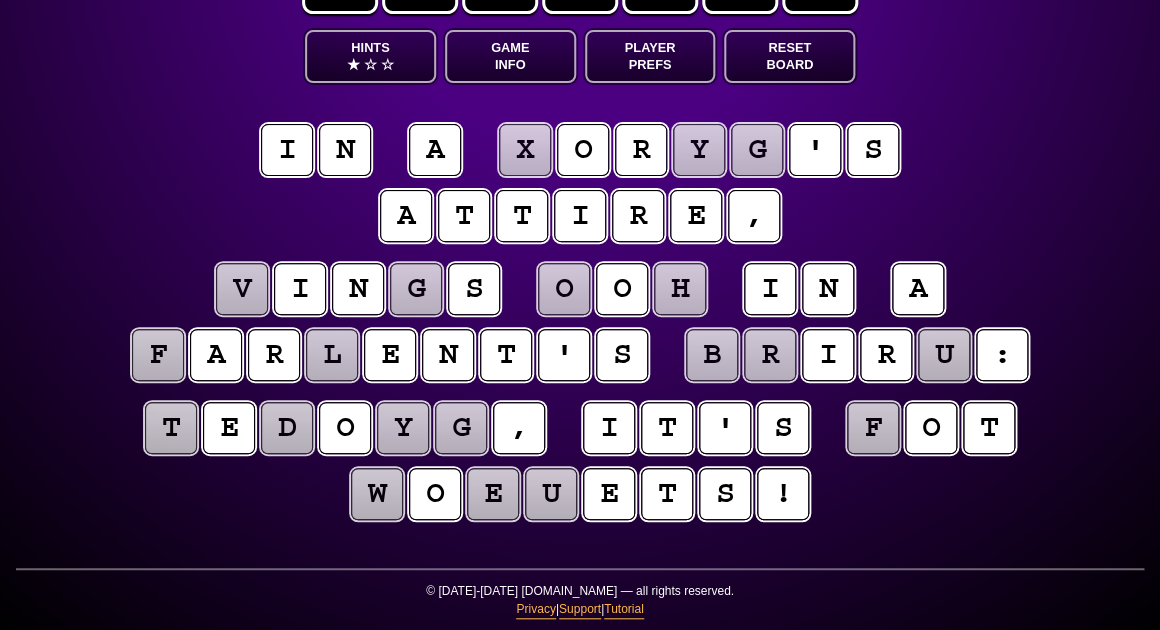 scroll, scrollTop: 89, scrollLeft: 0, axis: vertical 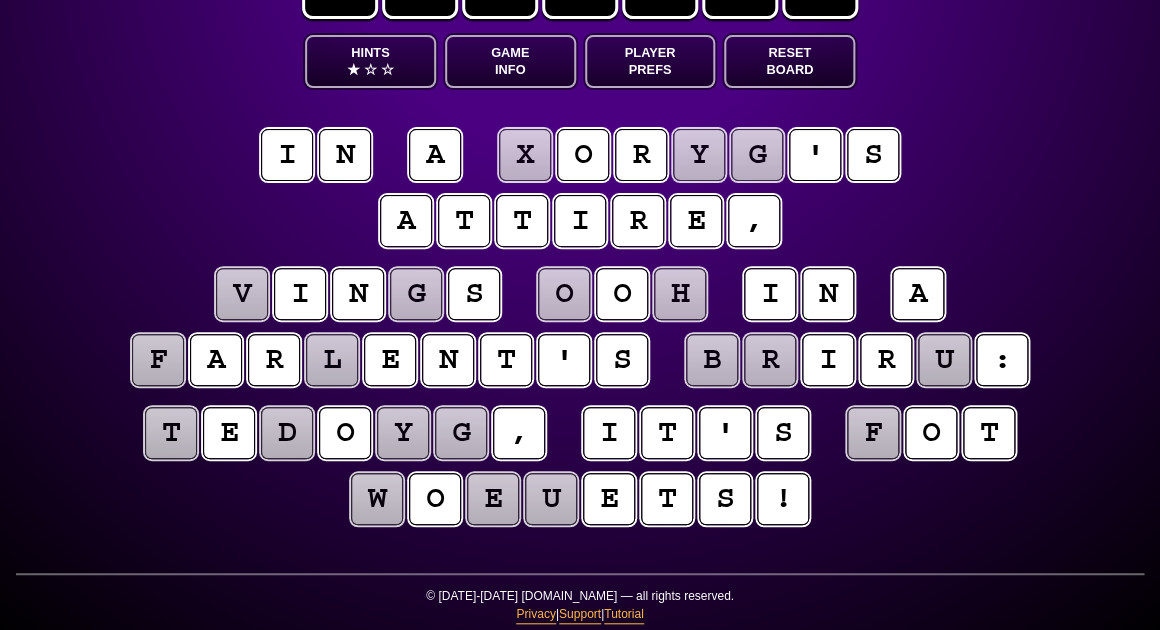 click on "e" at bounding box center (493, 499) 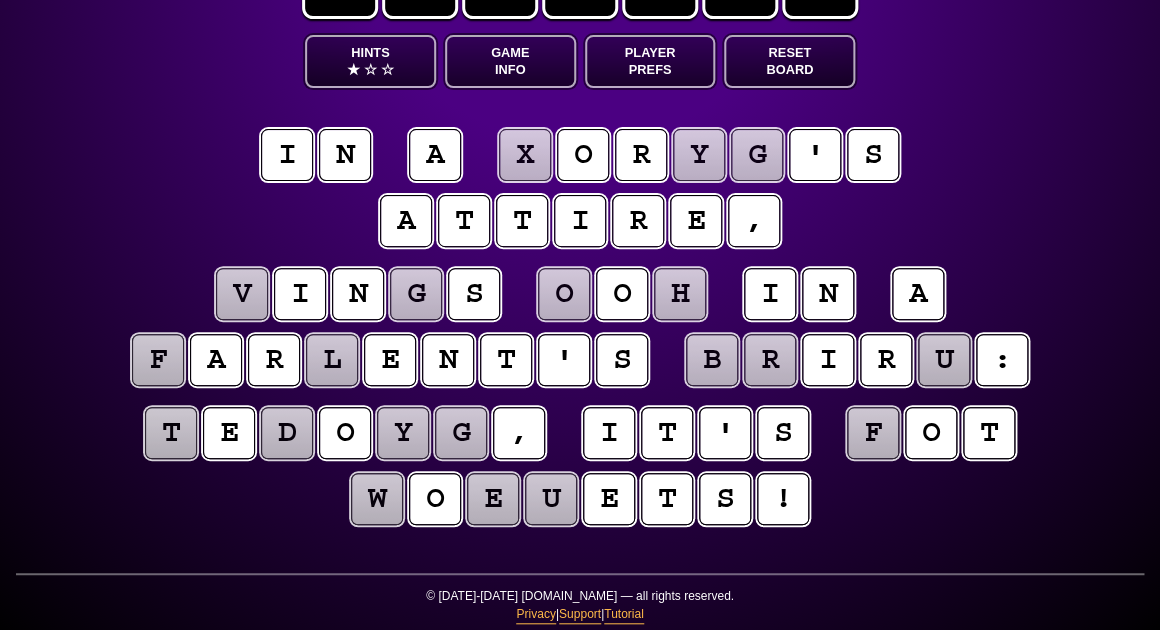 click on "u" at bounding box center [551, 499] 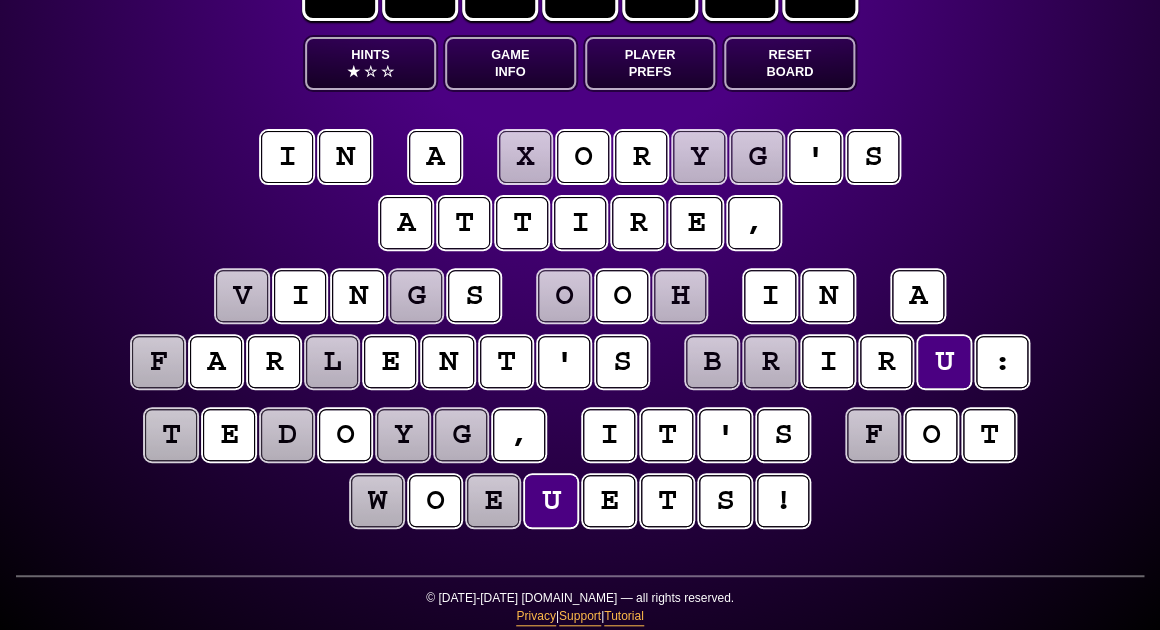 scroll, scrollTop: 84, scrollLeft: 0, axis: vertical 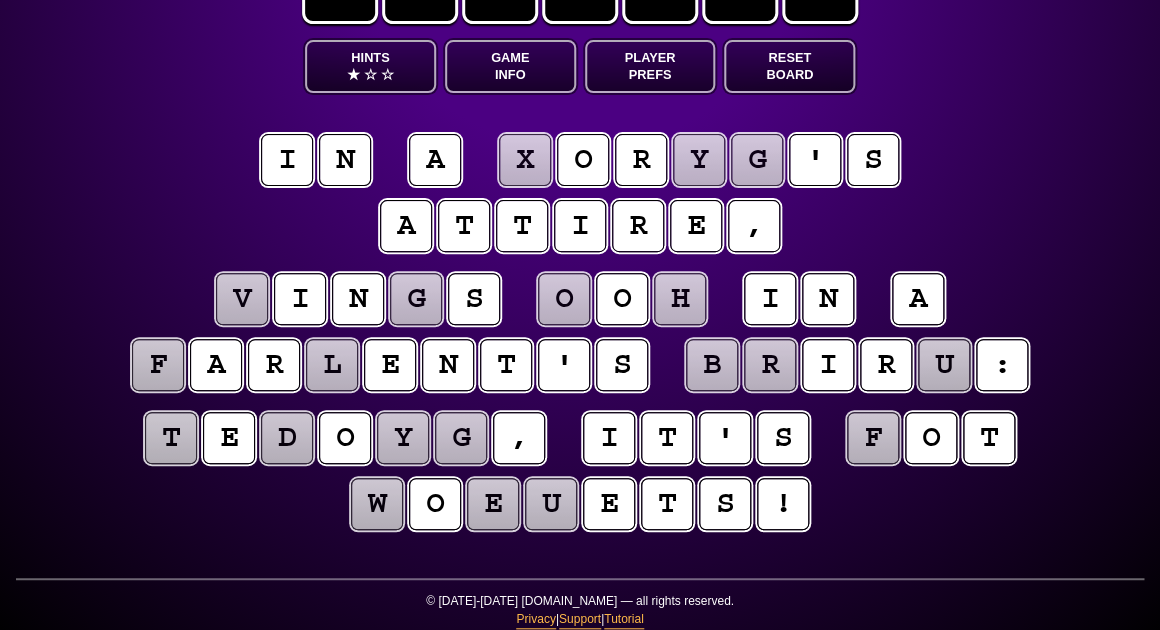 click on "v" at bounding box center (242, 299) 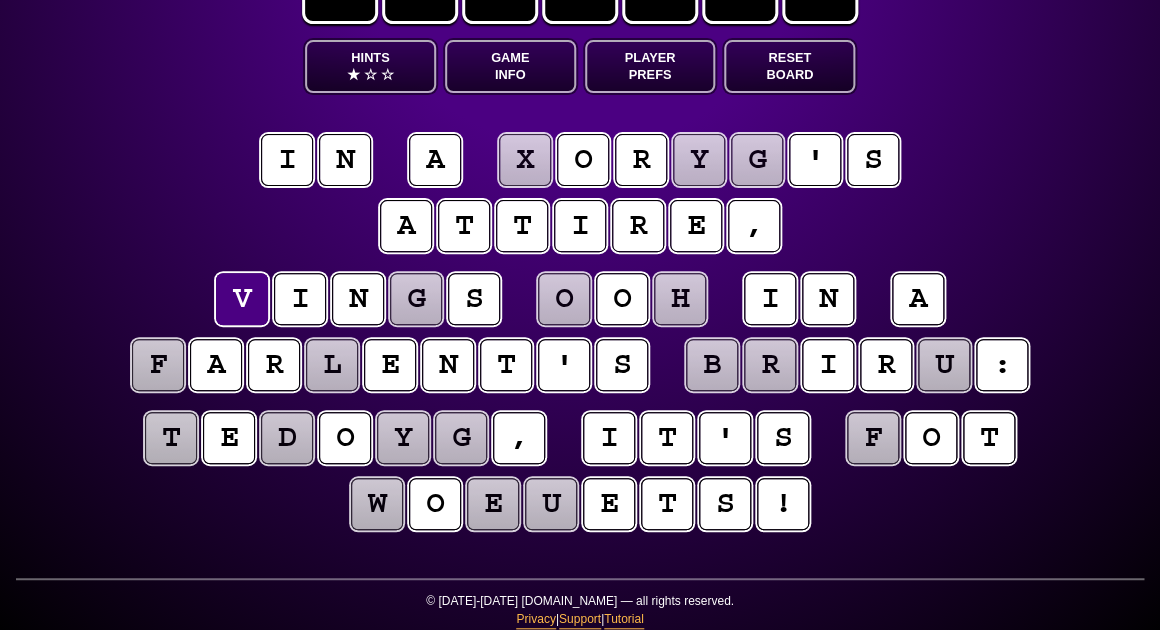 scroll, scrollTop: 84, scrollLeft: 0, axis: vertical 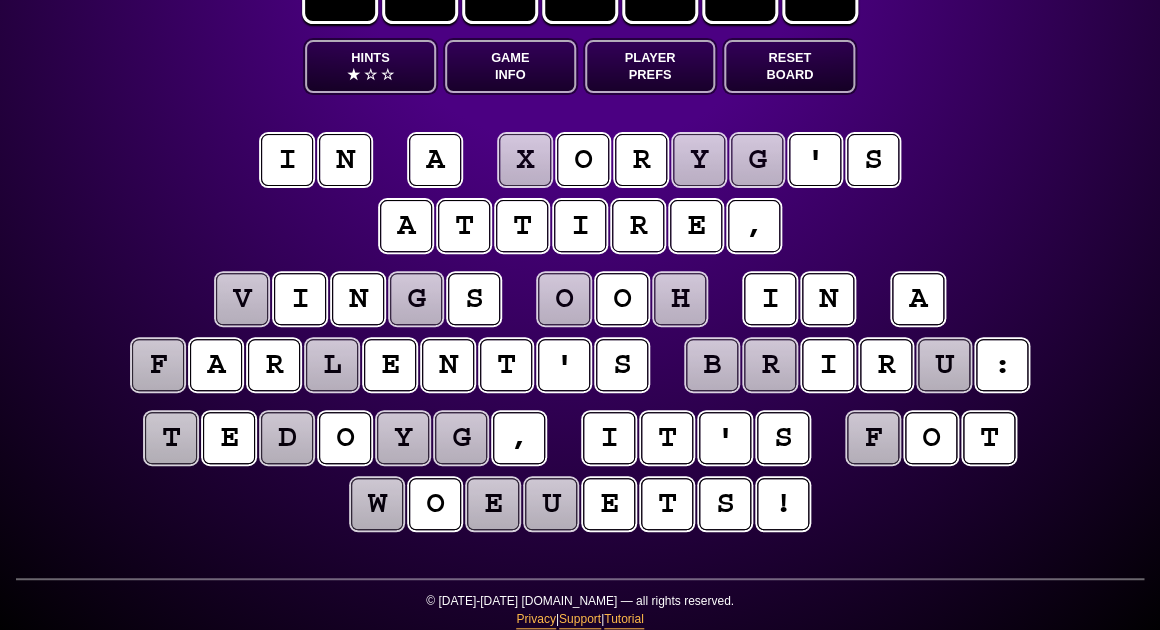 click on "o" at bounding box center (564, 299) 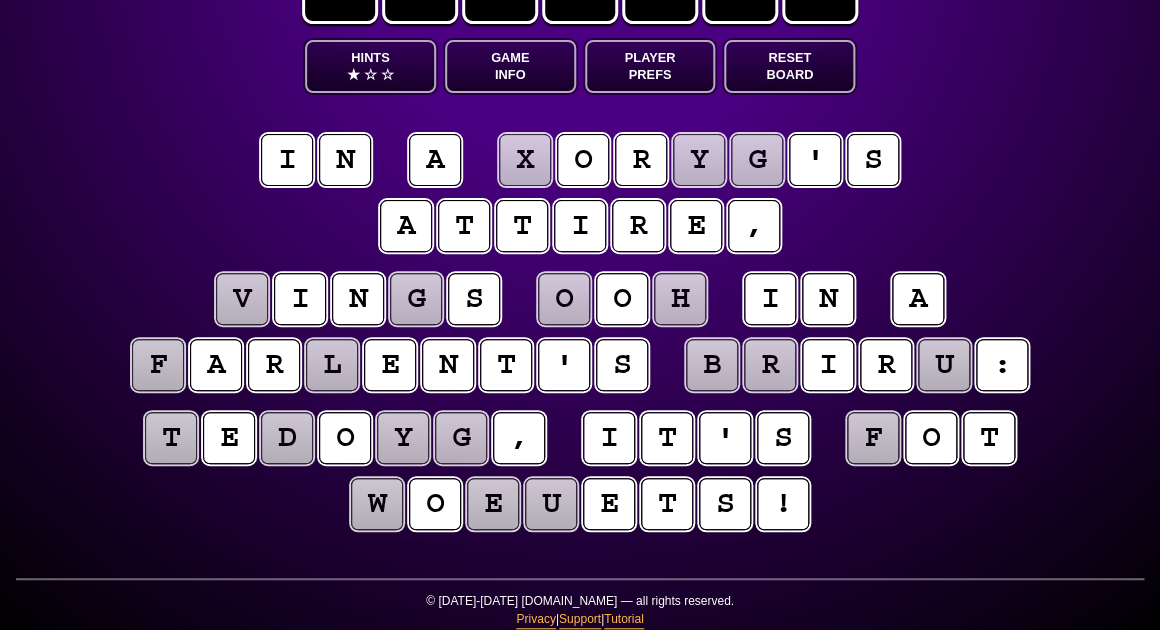 click on "h" at bounding box center [680, 299] 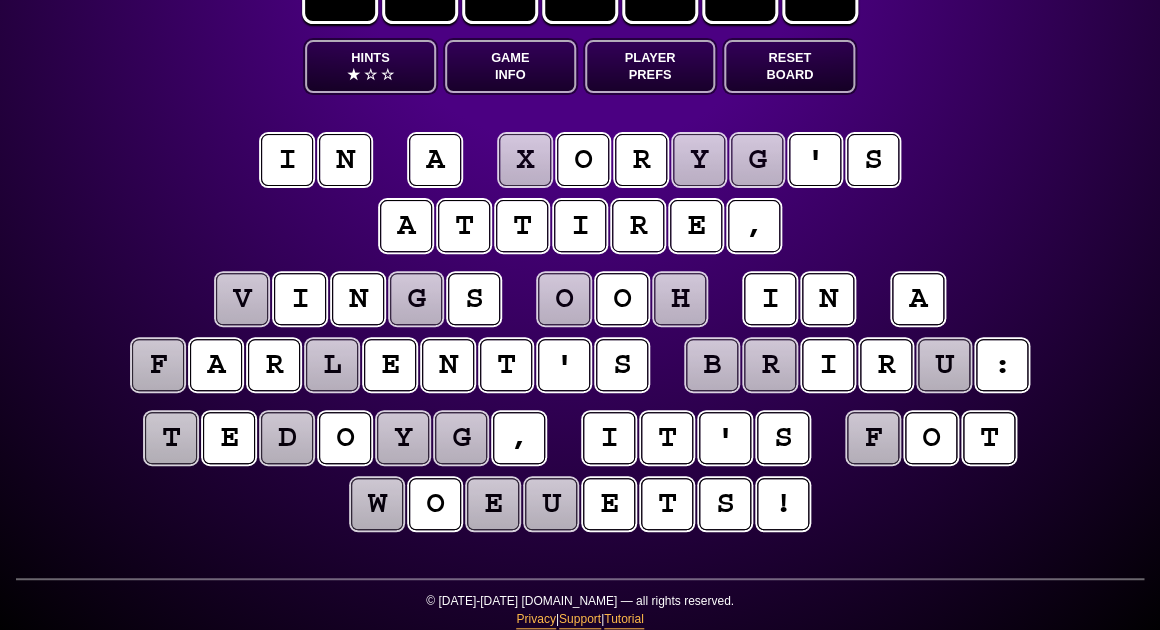 click on "l" at bounding box center (332, 365) 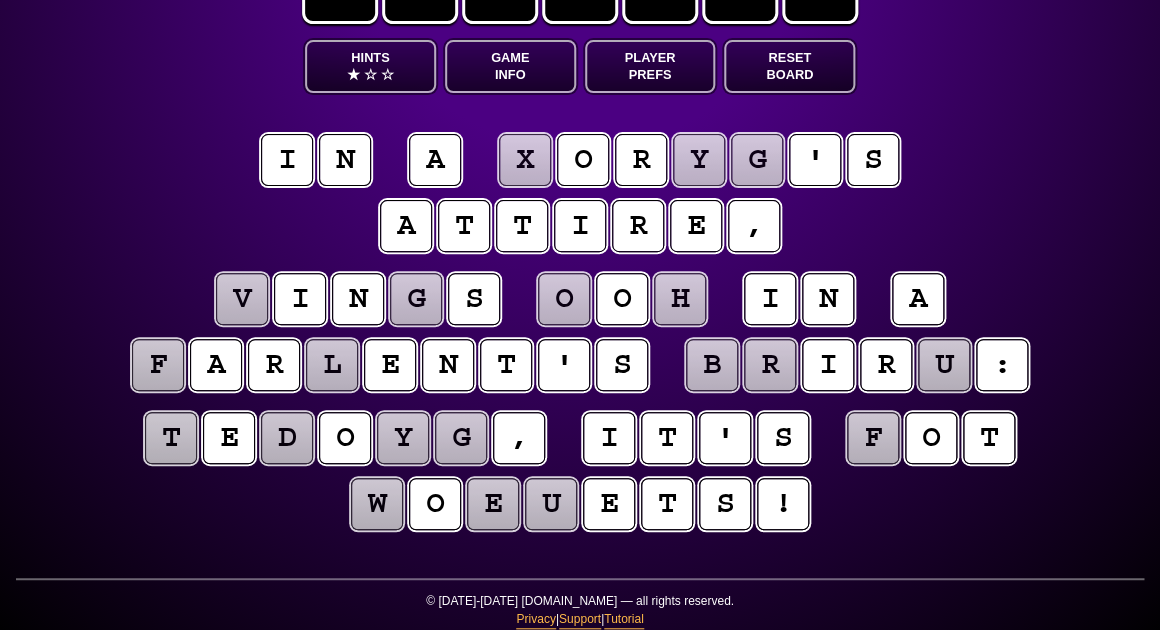click on "f" at bounding box center [158, 365] 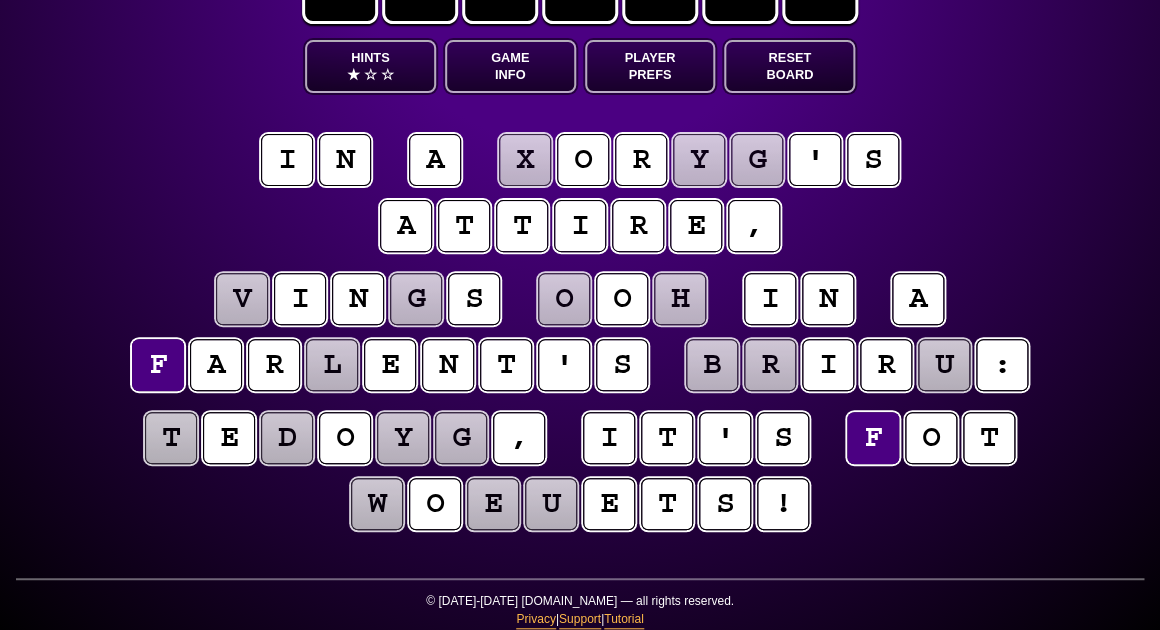 click on "Game Info" at bounding box center [510, 66] 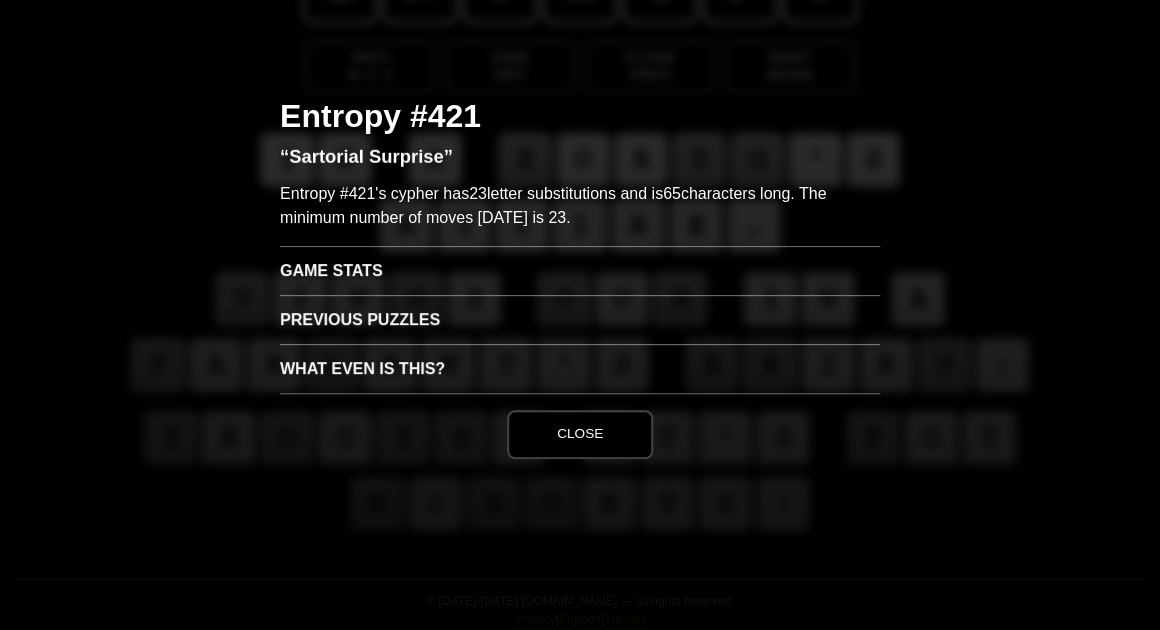 scroll, scrollTop: 0, scrollLeft: 0, axis: both 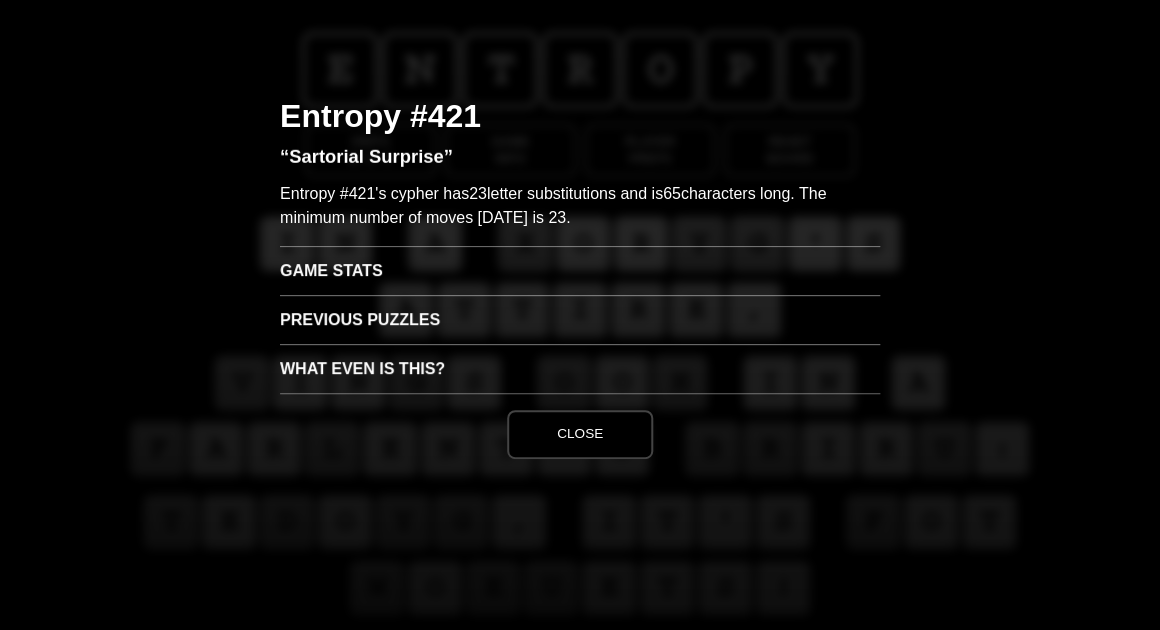 click on "Close" at bounding box center (580, 434) 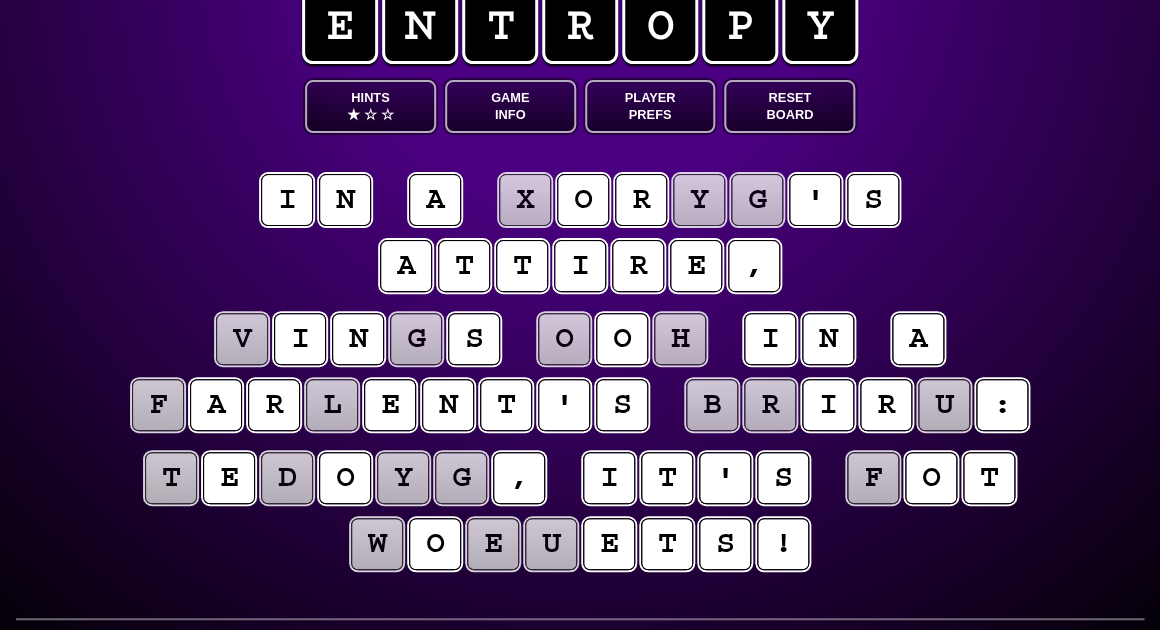scroll, scrollTop: 54, scrollLeft: 0, axis: vertical 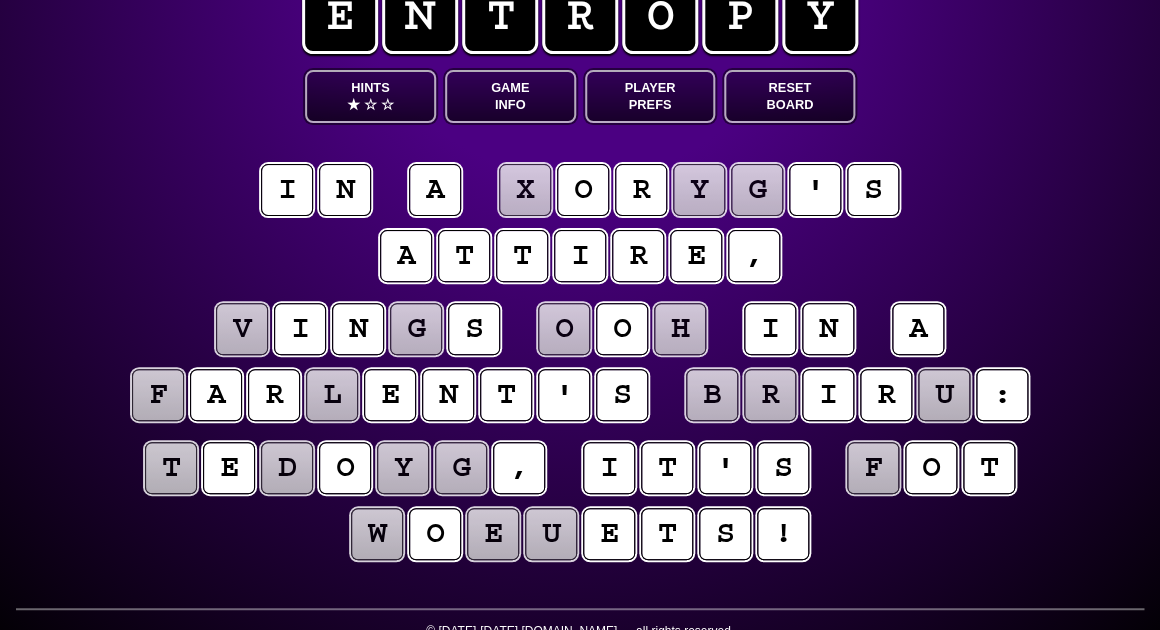 click on "f" at bounding box center (873, 468) 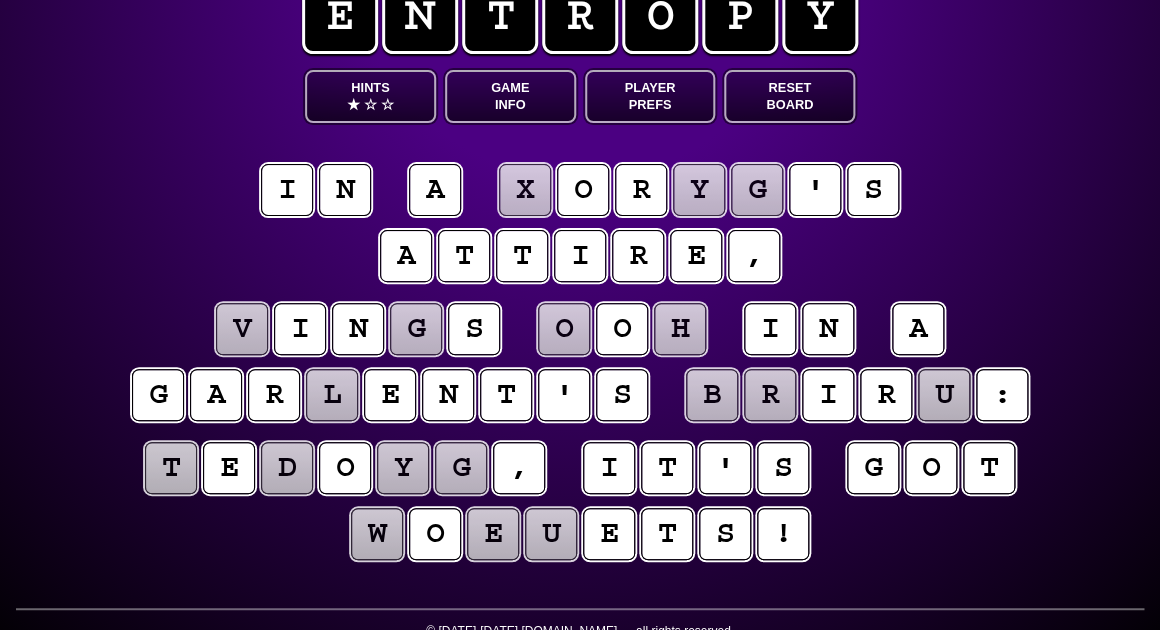 click on "l" at bounding box center (332, 395) 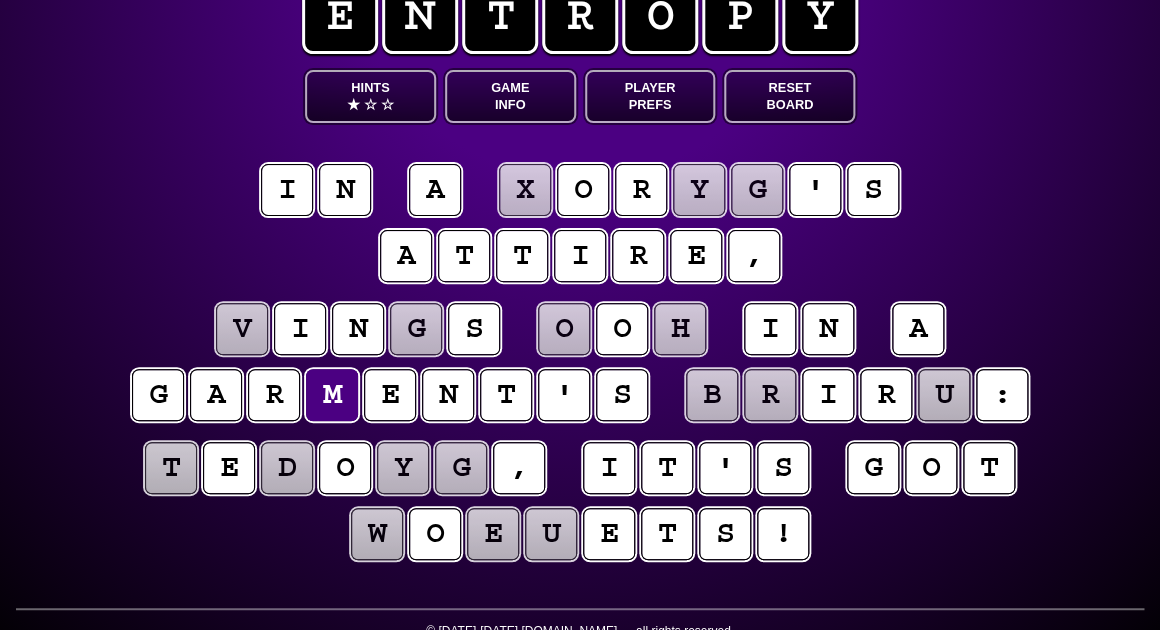 scroll, scrollTop: 54, scrollLeft: 0, axis: vertical 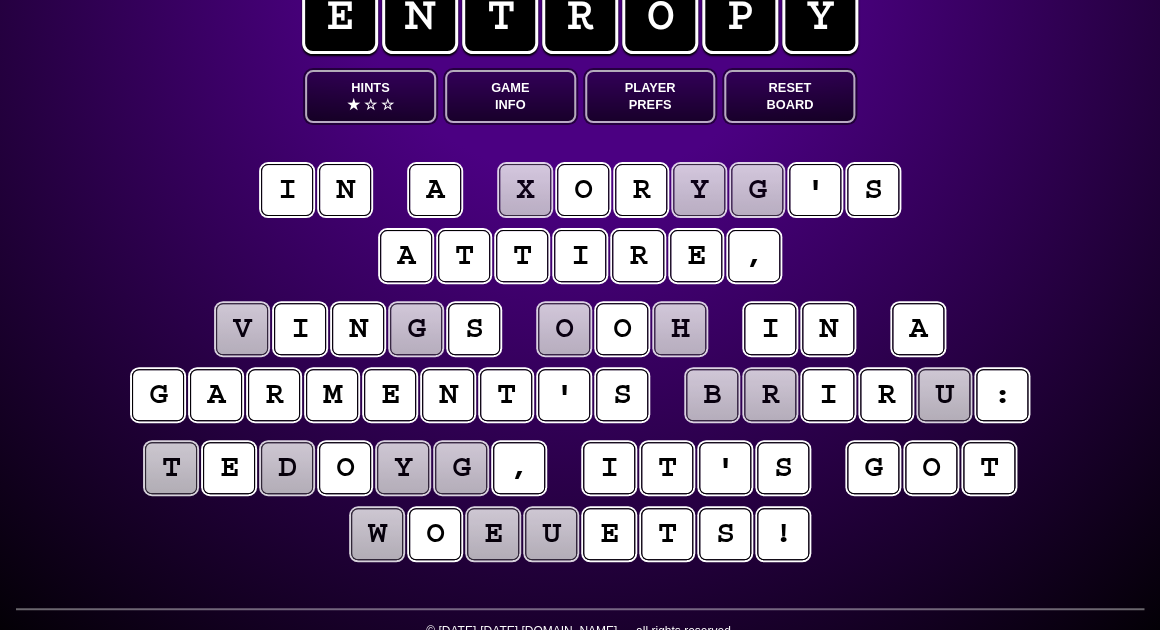 click on "e n t r o p y
Hints ★   ☆   ☆
Game Info
Player Prefs
Reset Board
i n a x o r y g ' s a t t i r e , v i n g s o o h i n a g a r m e n t ' s b r i r u : t e d o y g , i t ' s g o t w o e u e t s !
© [DATE]-[DATE] [DOMAIN_NAME] — all rights reserved. Privacy  |  Support  |  Tutorial" at bounding box center (580, 308) 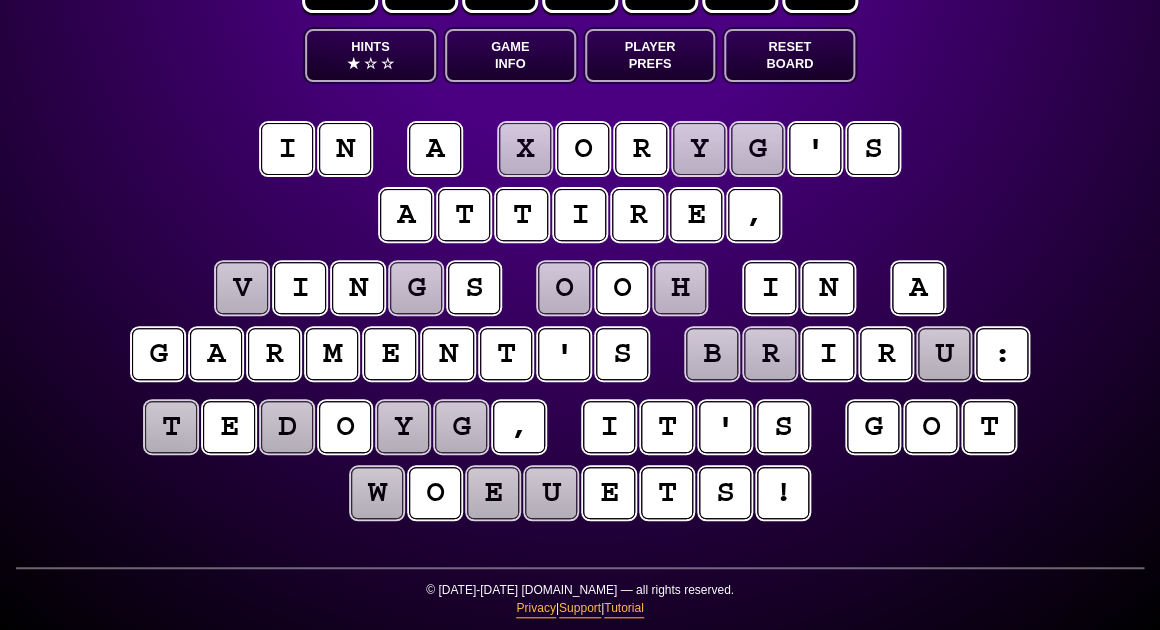 scroll, scrollTop: 95, scrollLeft: 0, axis: vertical 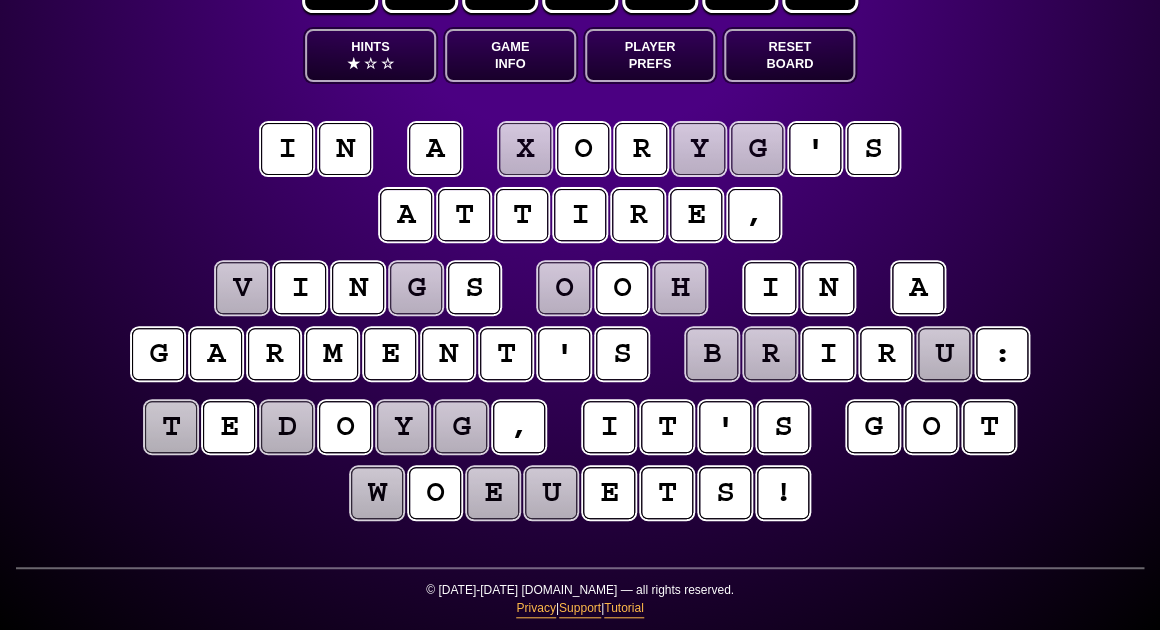 click on "e" at bounding box center (493, 493) 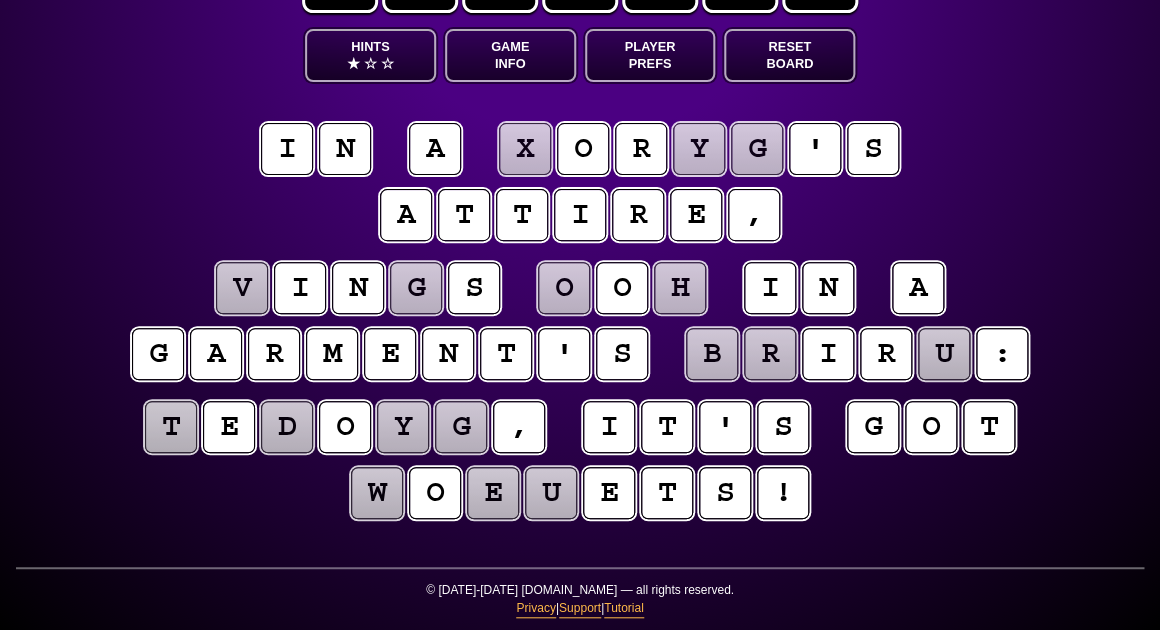 click on "u" at bounding box center [551, 493] 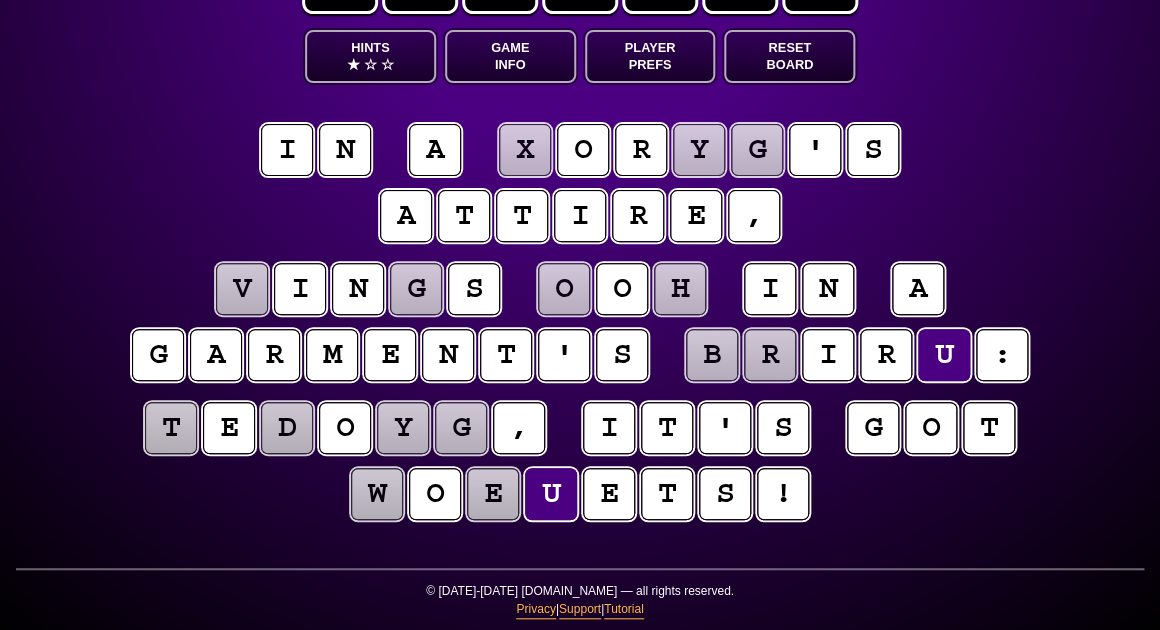 scroll, scrollTop: 95, scrollLeft: 0, axis: vertical 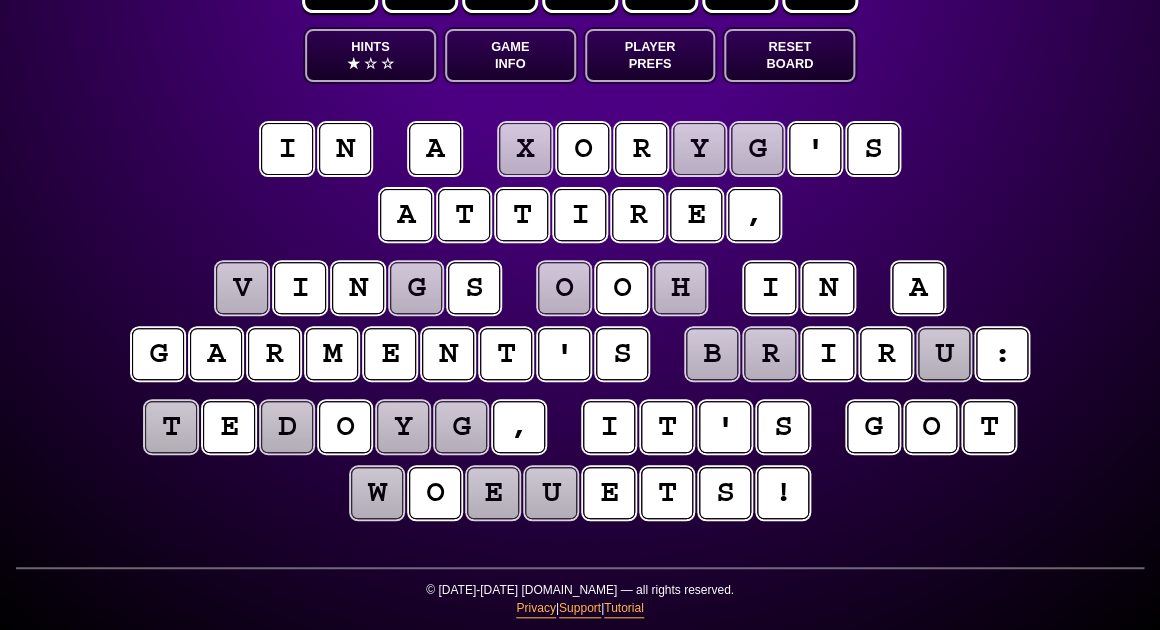 click on "y" at bounding box center [699, 149] 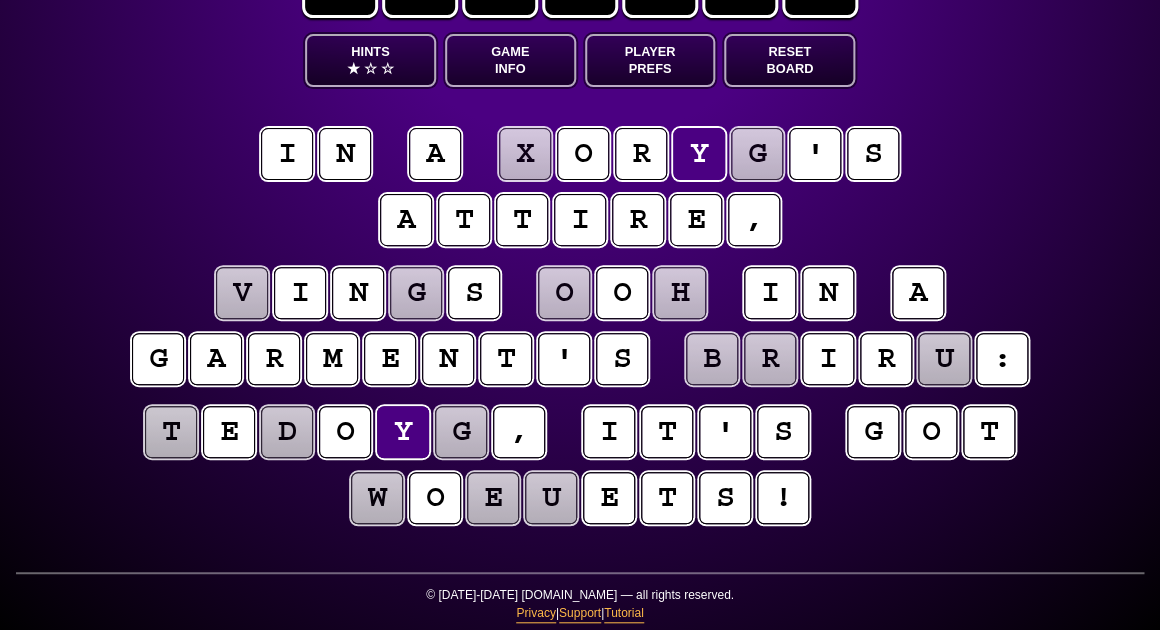 scroll, scrollTop: 90, scrollLeft: 0, axis: vertical 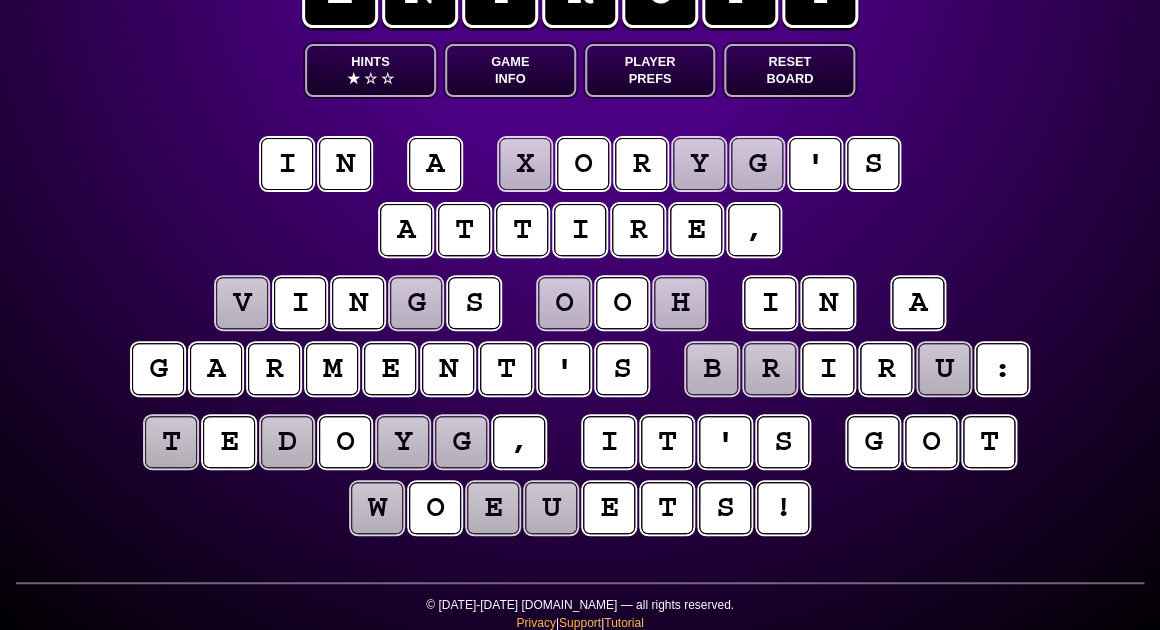 click on "x" at bounding box center (525, 164) 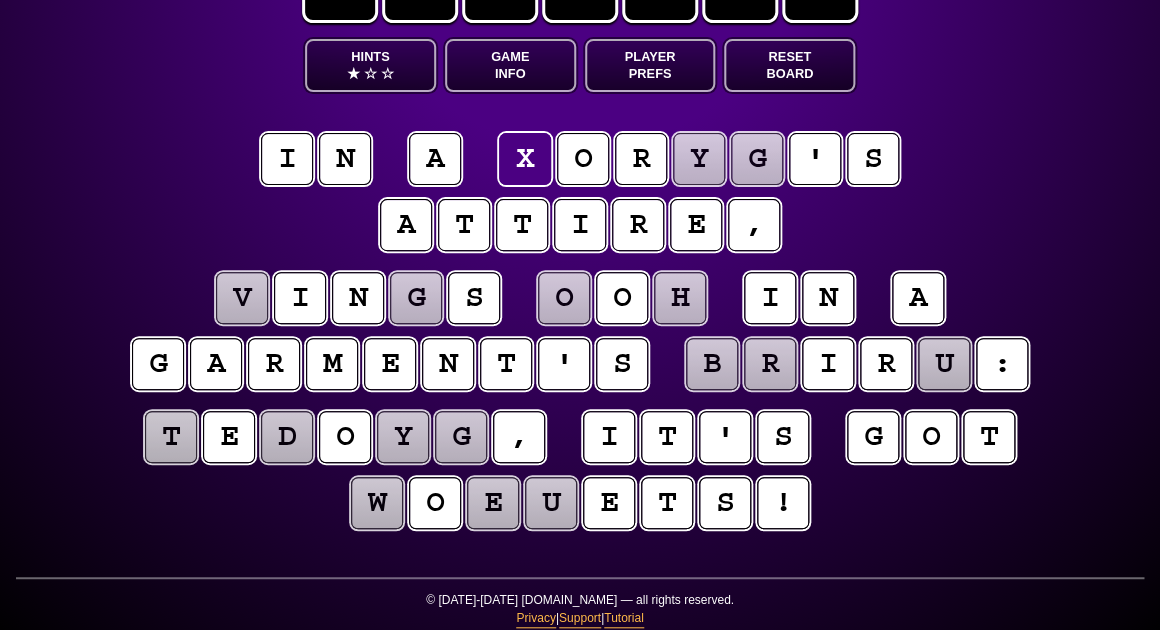 scroll, scrollTop: 86, scrollLeft: 0, axis: vertical 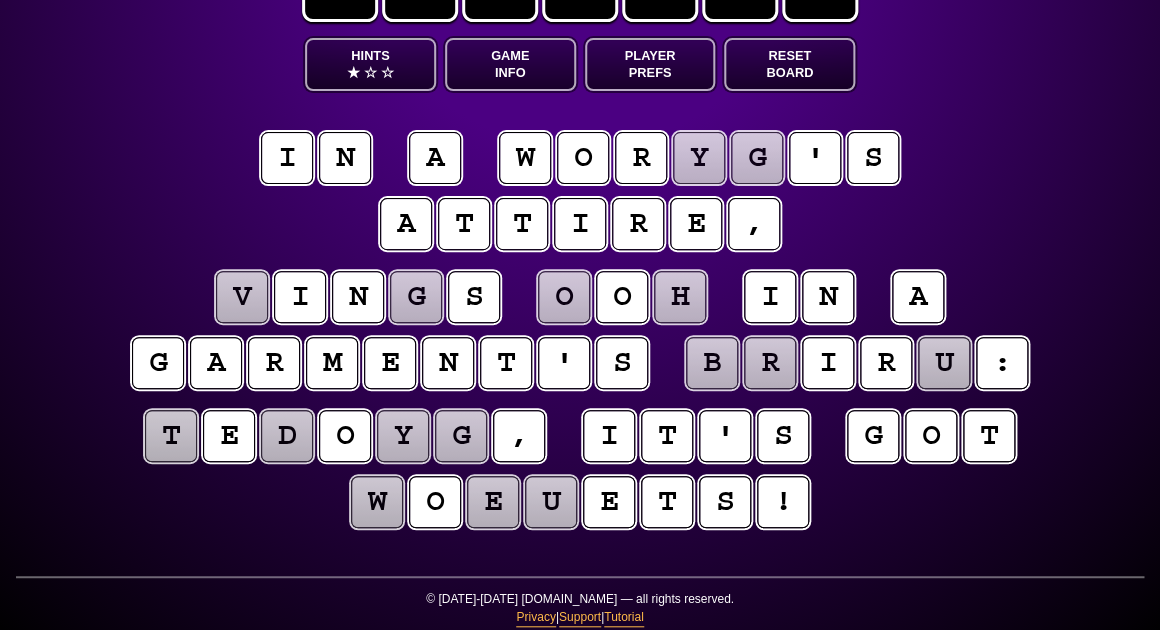 click on "y" at bounding box center (699, 158) 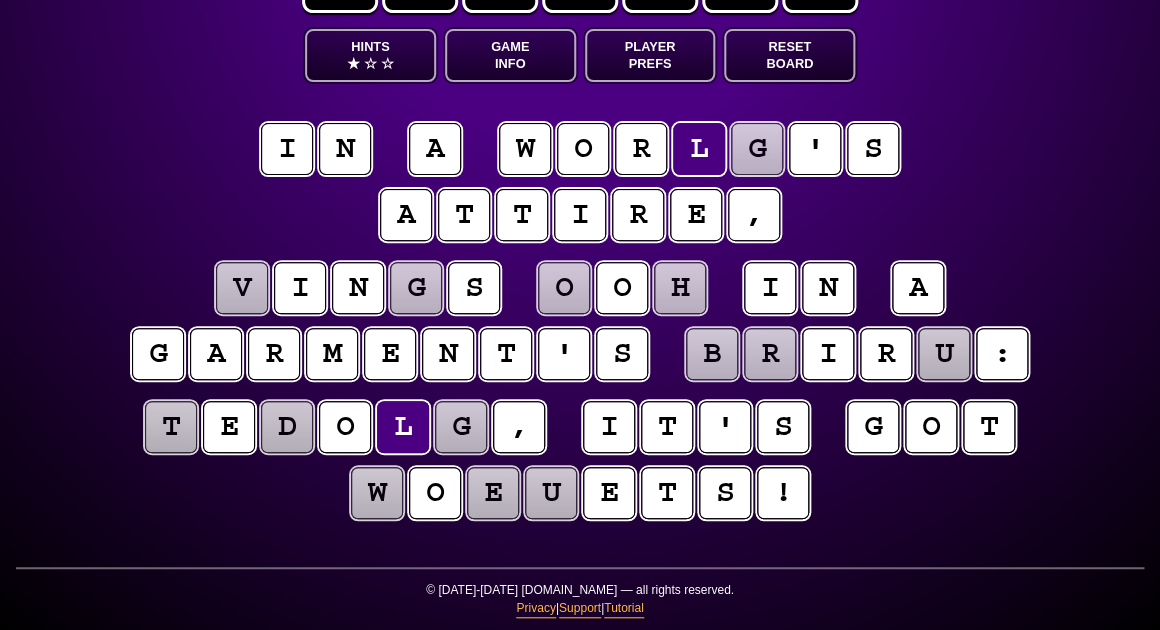 scroll, scrollTop: 95, scrollLeft: 0, axis: vertical 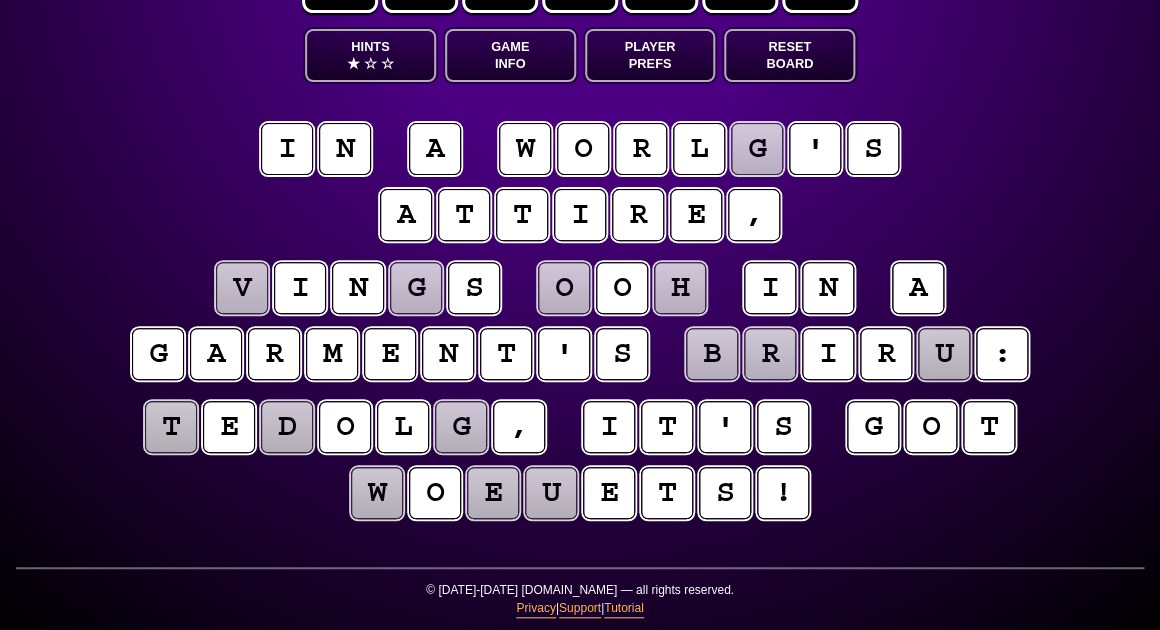 click on "g" at bounding box center [757, 149] 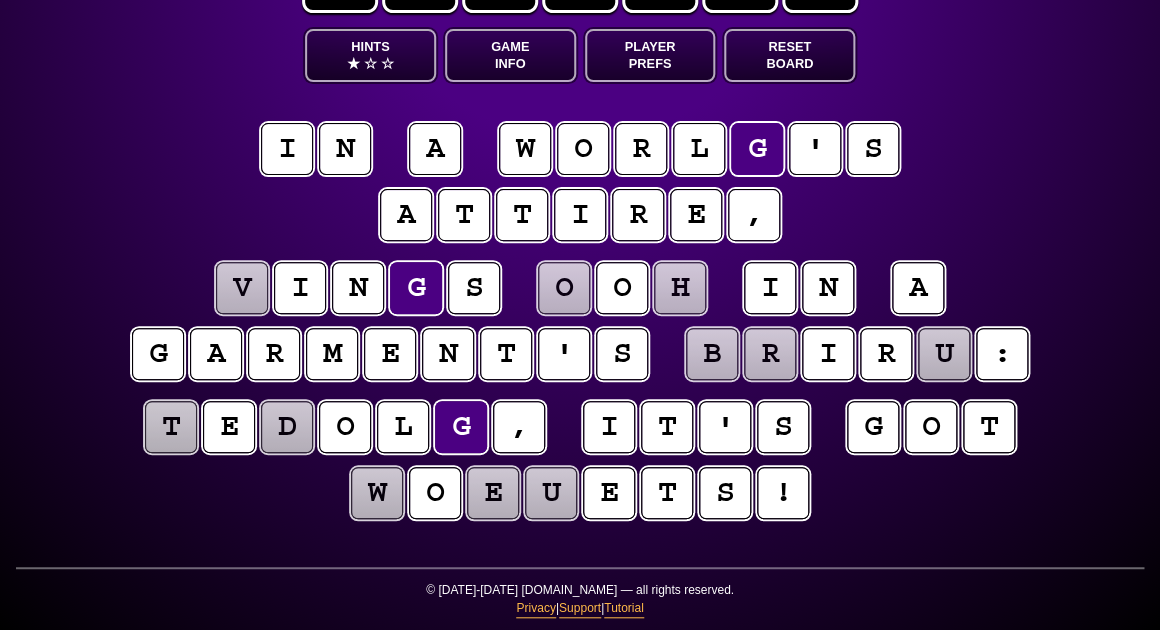 scroll, scrollTop: 95, scrollLeft: 0, axis: vertical 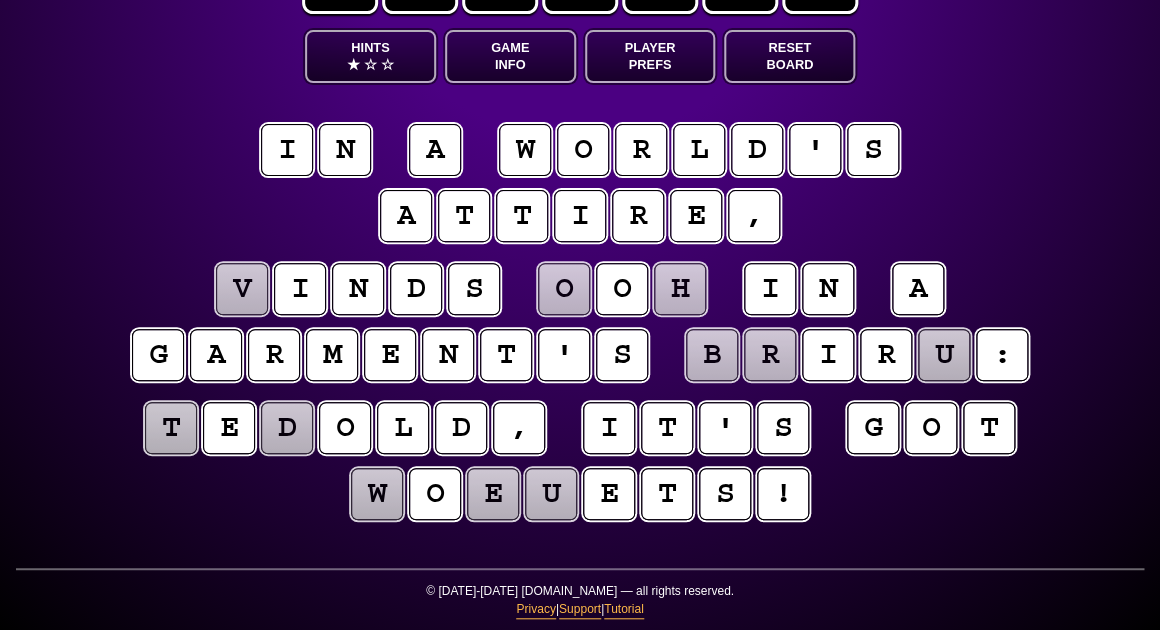 click on "i n a w o r l d ' s a t t i r e ," at bounding box center [580, 184] 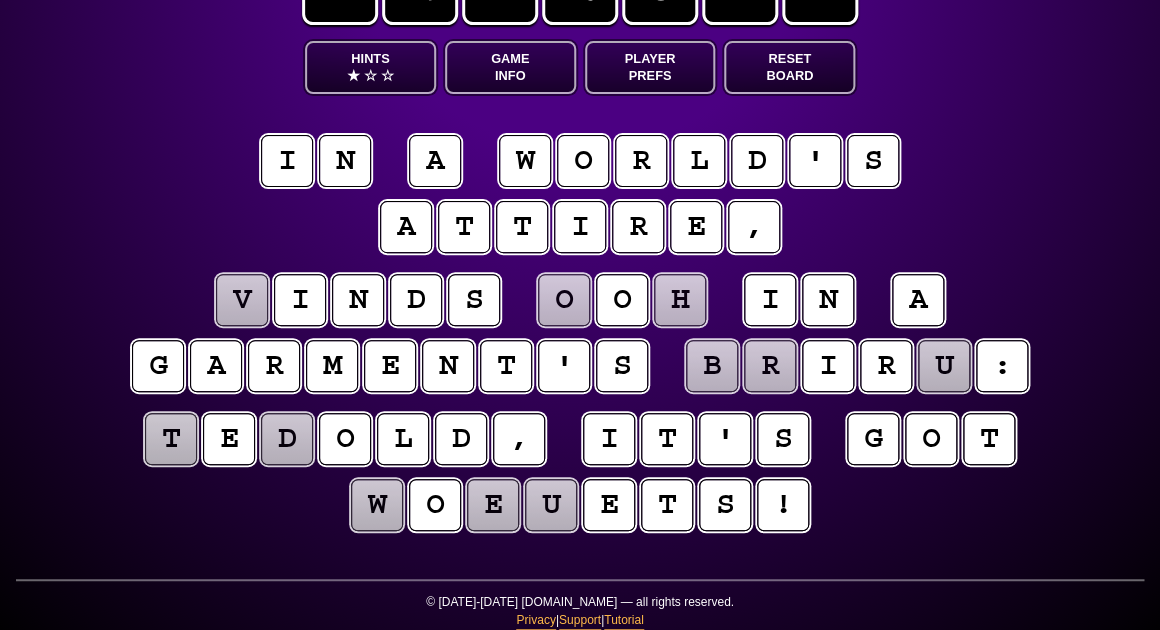 scroll, scrollTop: 84, scrollLeft: 0, axis: vertical 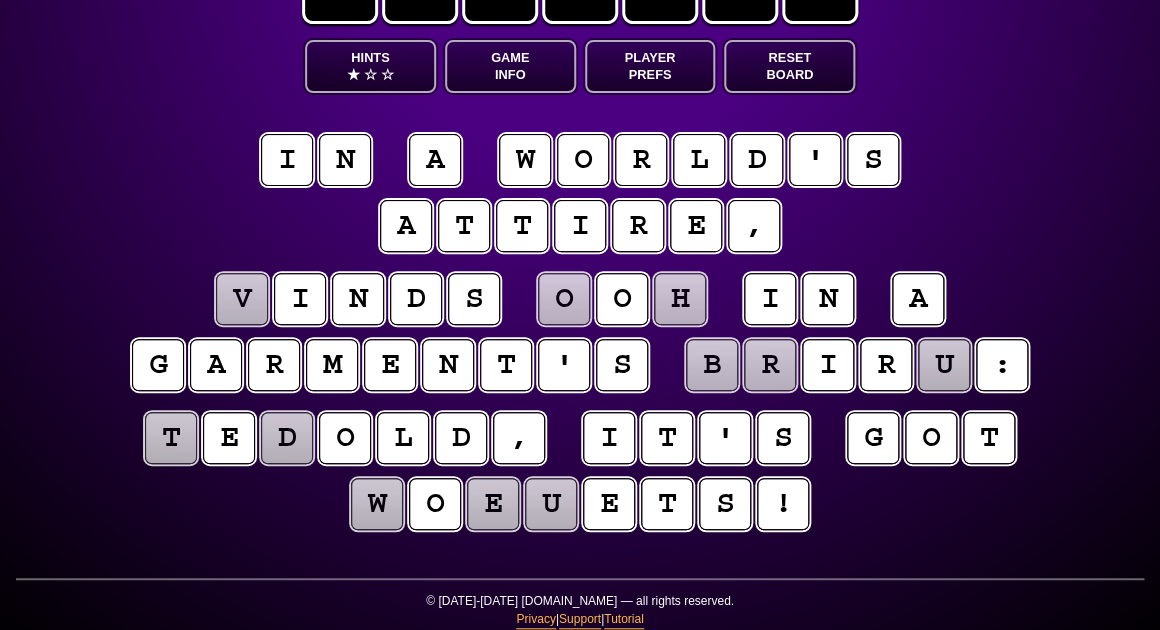 click on "h" at bounding box center [680, 299] 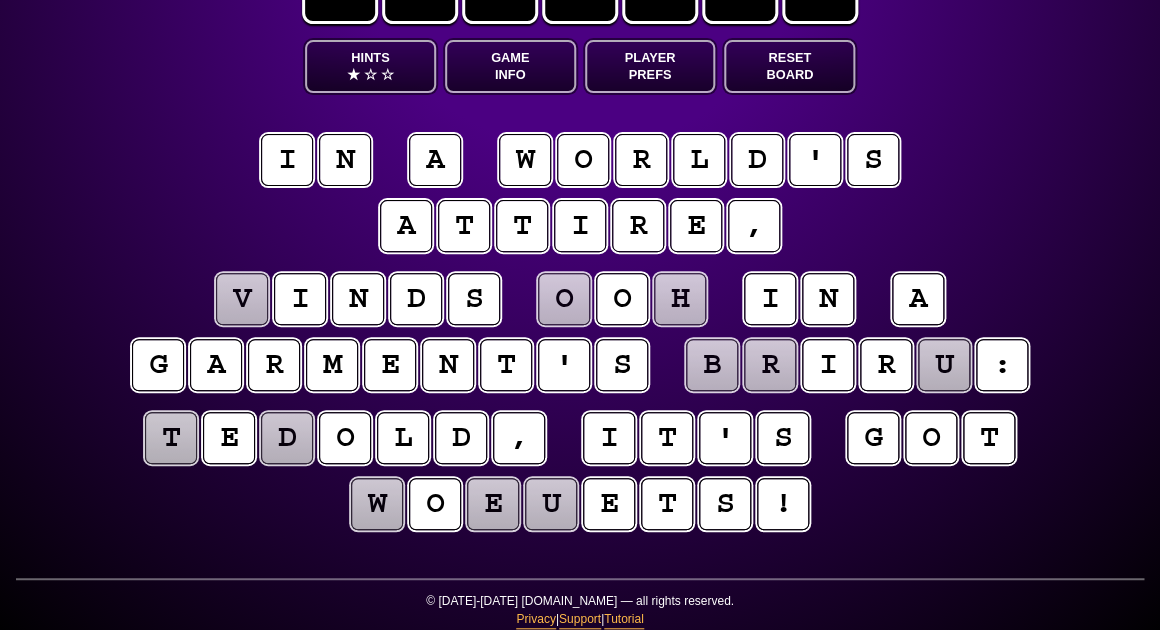 click on "o" at bounding box center (564, 299) 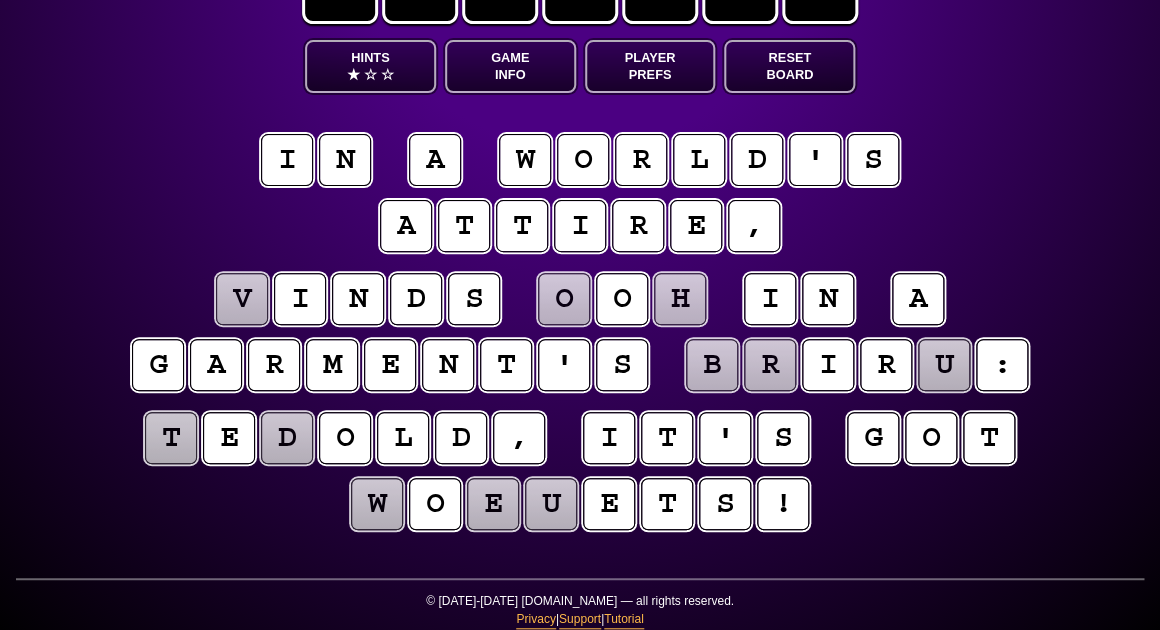 click on "v" at bounding box center (242, 299) 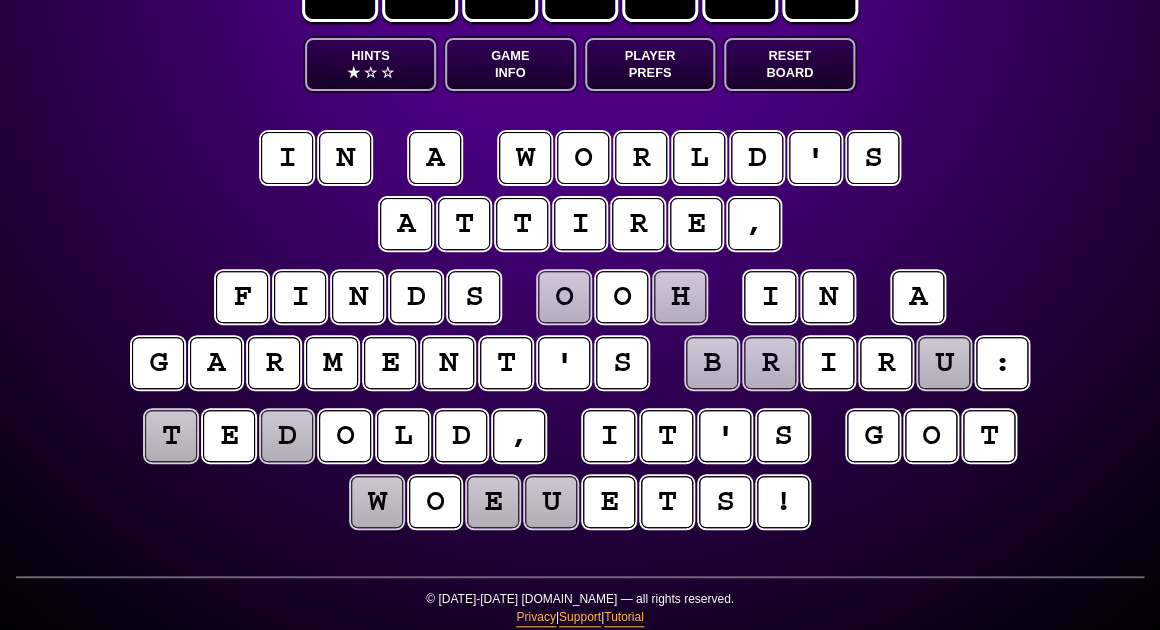 click on "o" at bounding box center [564, 297] 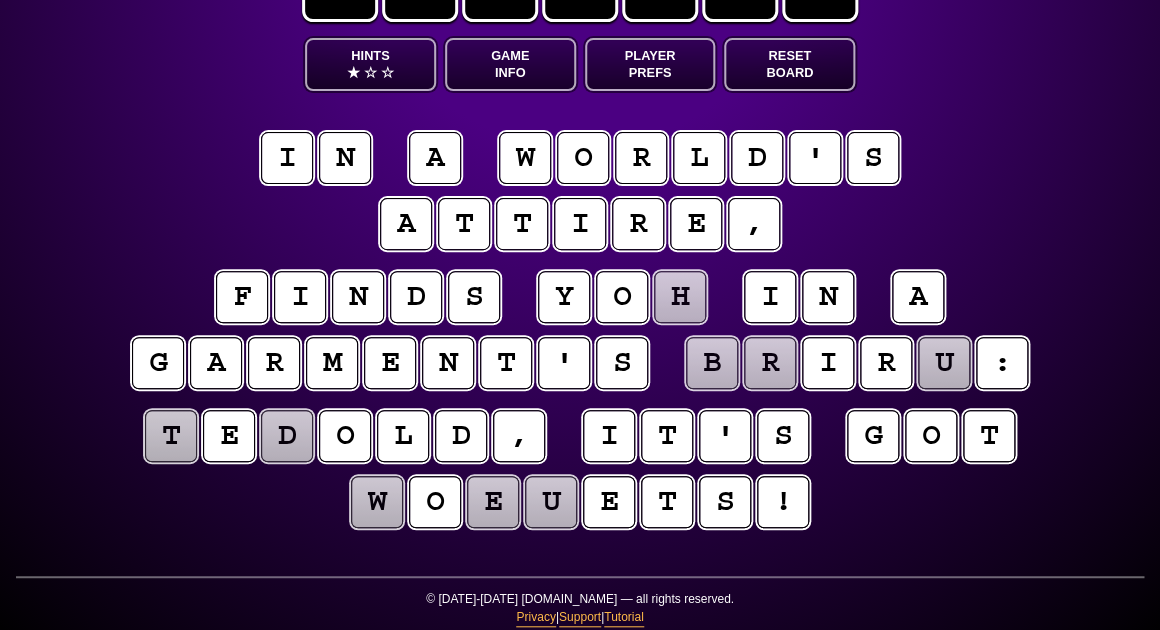 click on "h" at bounding box center [680, 297] 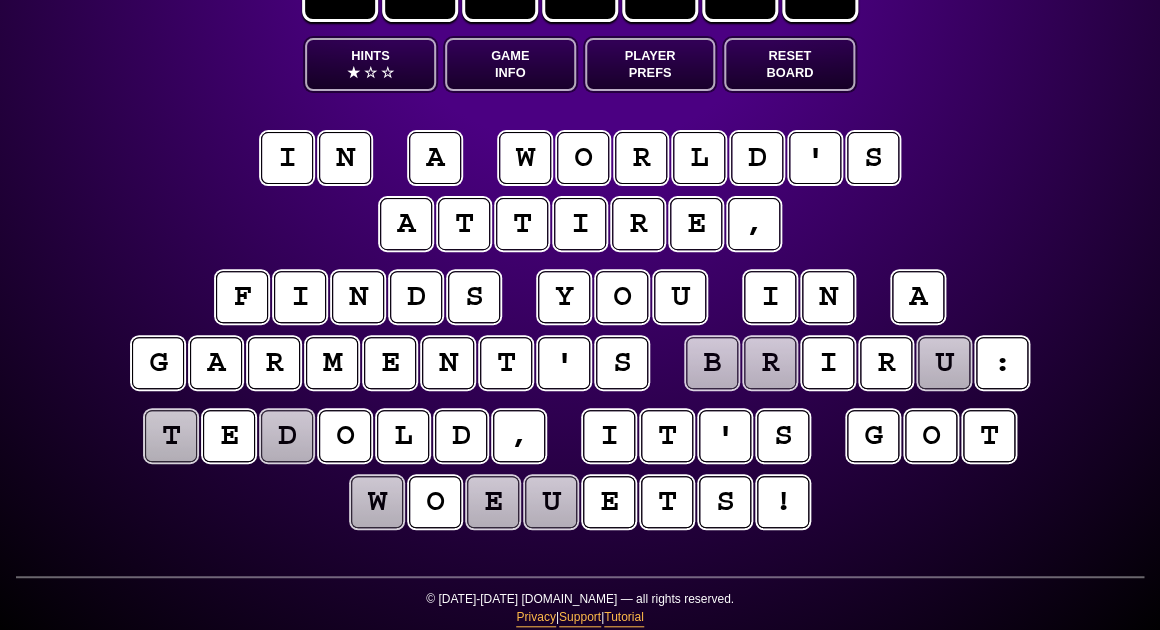click on "e n t r o p y
Hints ★   ☆   ☆
Game Info
Player Prefs
Reset Board
i n a w o r l d ' s a t t i r e , f i n d s y o u i n a g a r m e n t ' s b r i r u : t e d o l d , i t ' s g o t w o e u e t s !
© [DATE]-[DATE] [DOMAIN_NAME] — all rights reserved. Privacy  |  Support  |  Tutorial" at bounding box center (580, 276) 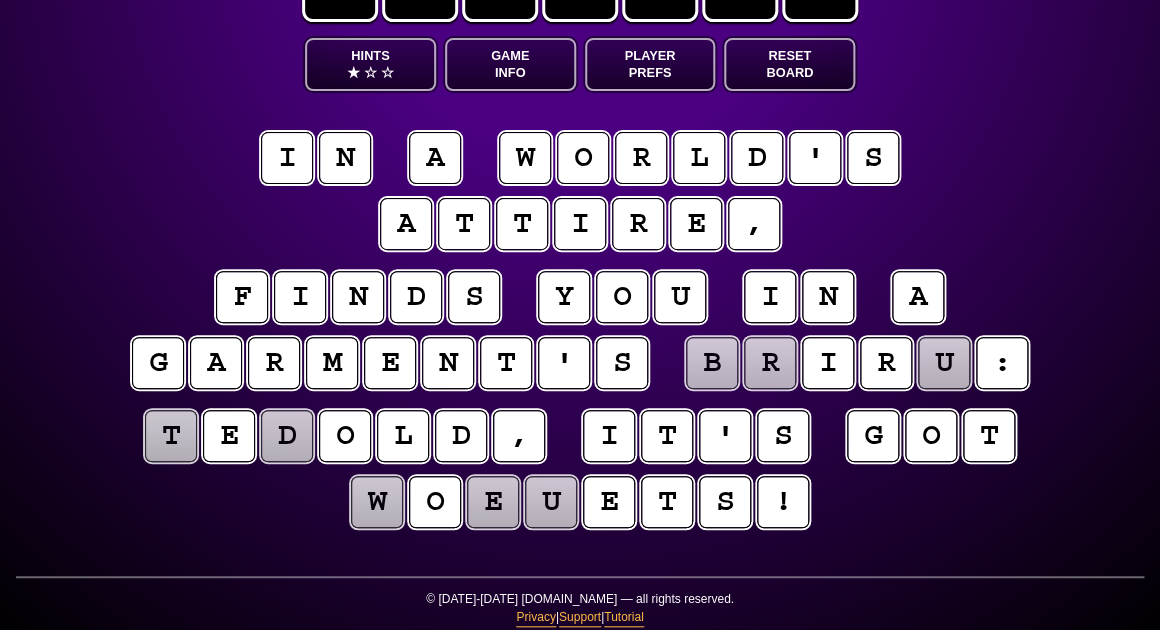 click on "t" at bounding box center (171, 436) 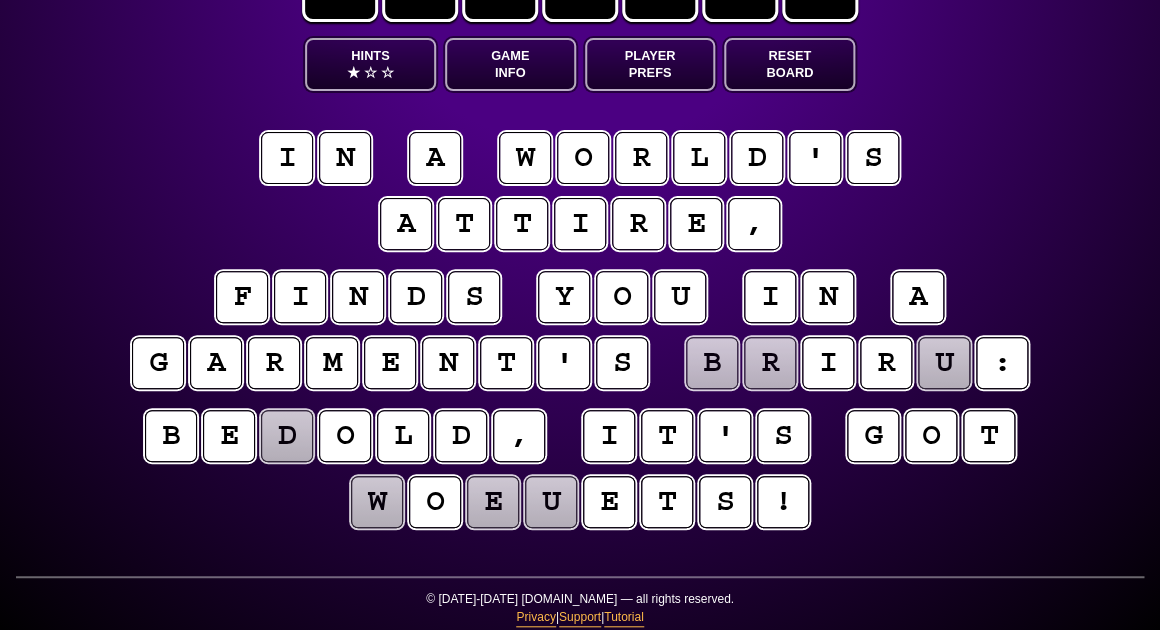click on "d" at bounding box center [287, 436] 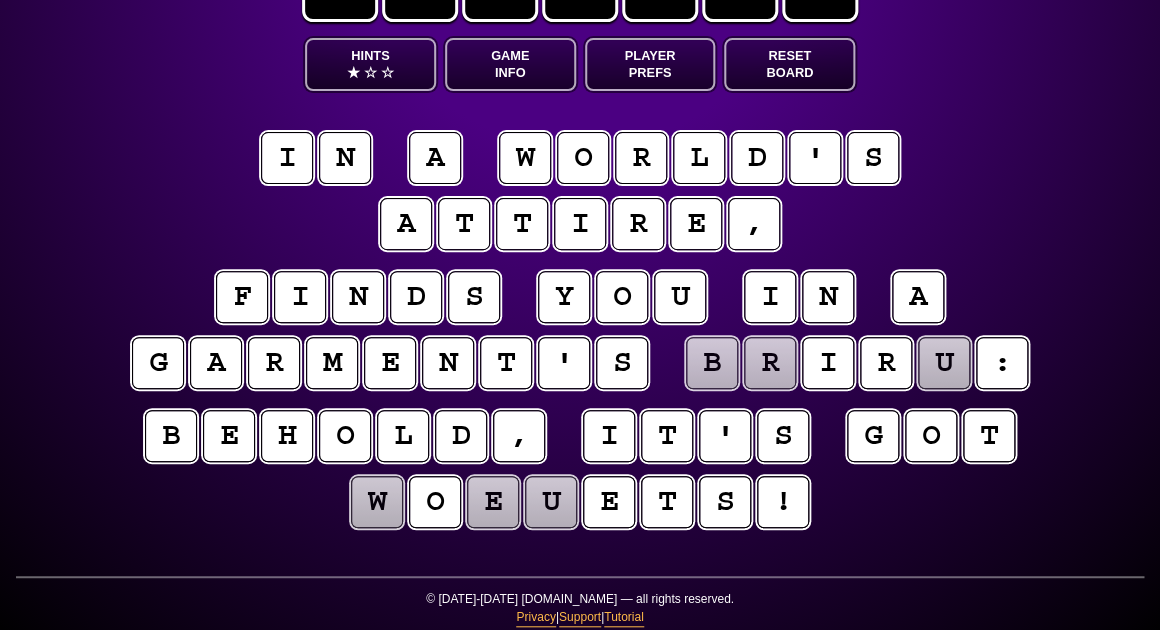 click on "b e h o l d , i t ' s g o t w o e u e t s !" at bounding box center (580, 470) 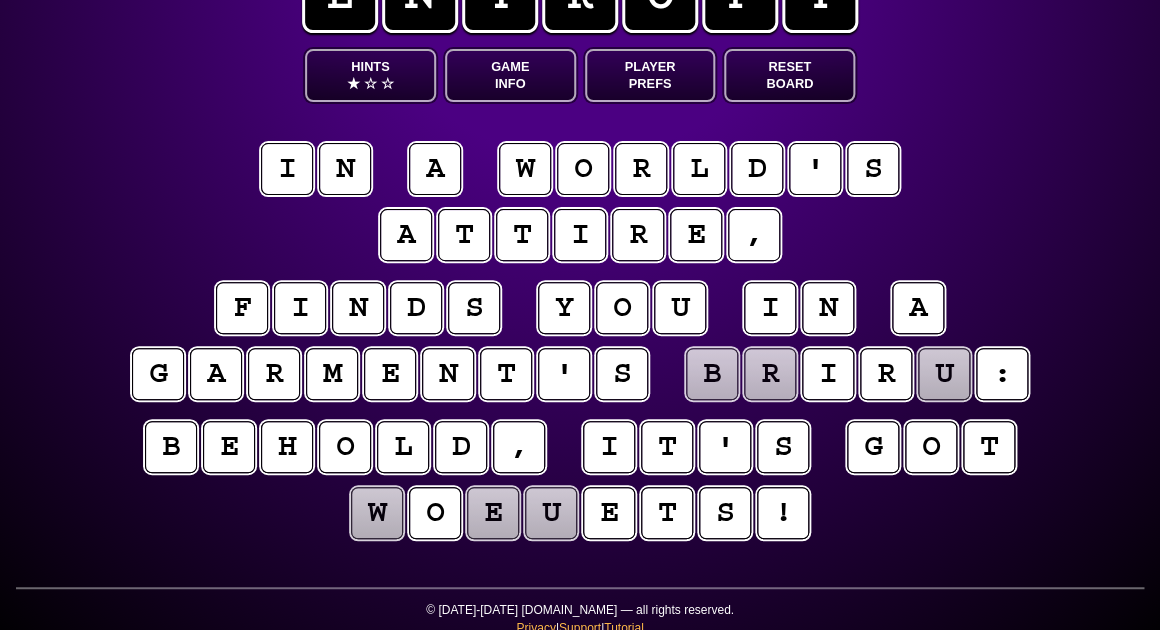 scroll, scrollTop: 75, scrollLeft: 0, axis: vertical 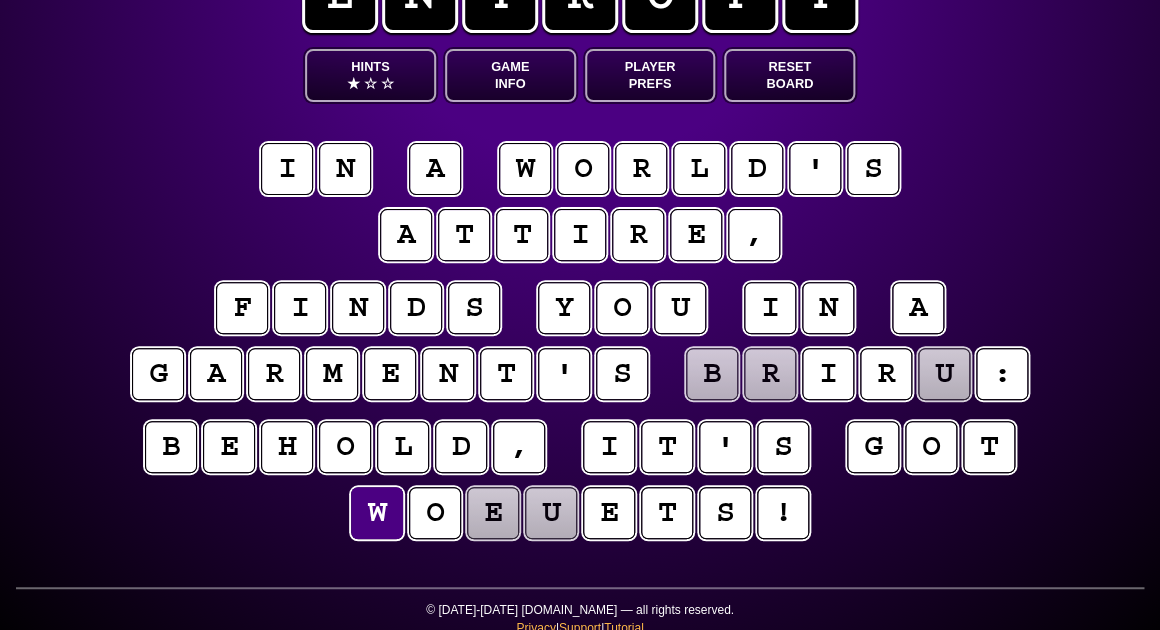 click on "e" at bounding box center (493, 513) 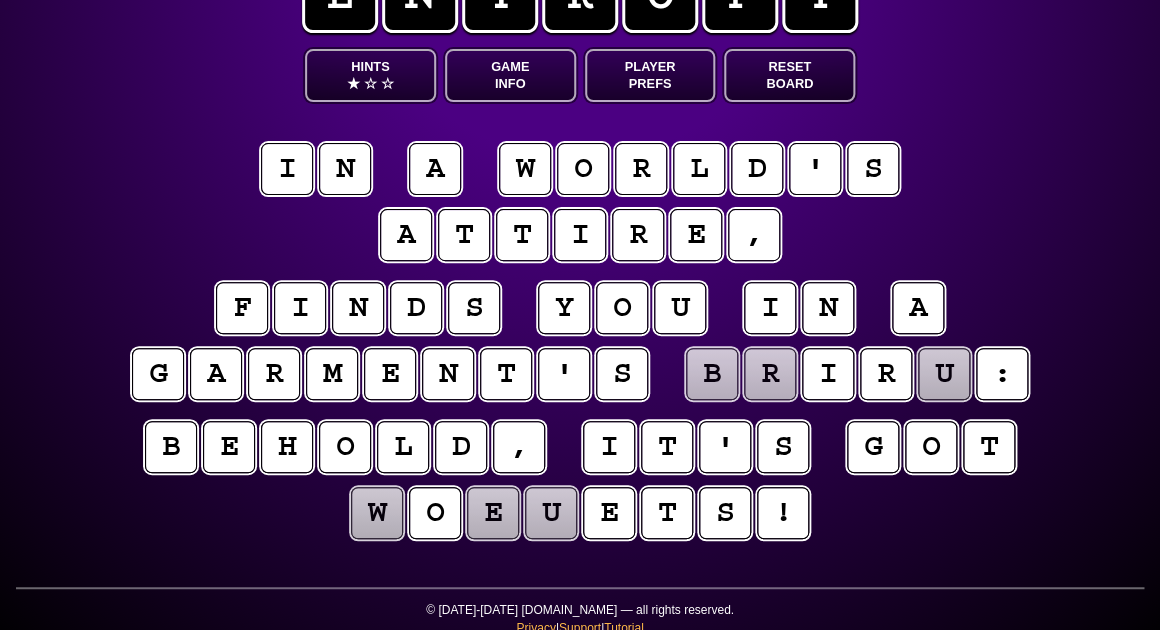 click on "u" at bounding box center [551, 513] 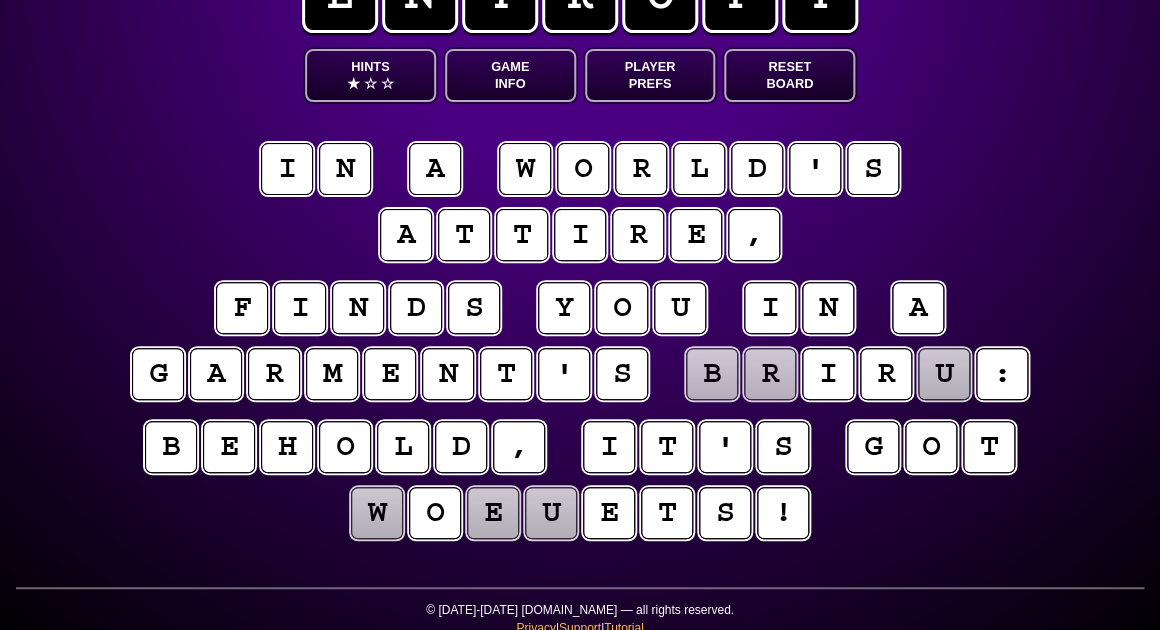 click on "b" at bounding box center (712, 374) 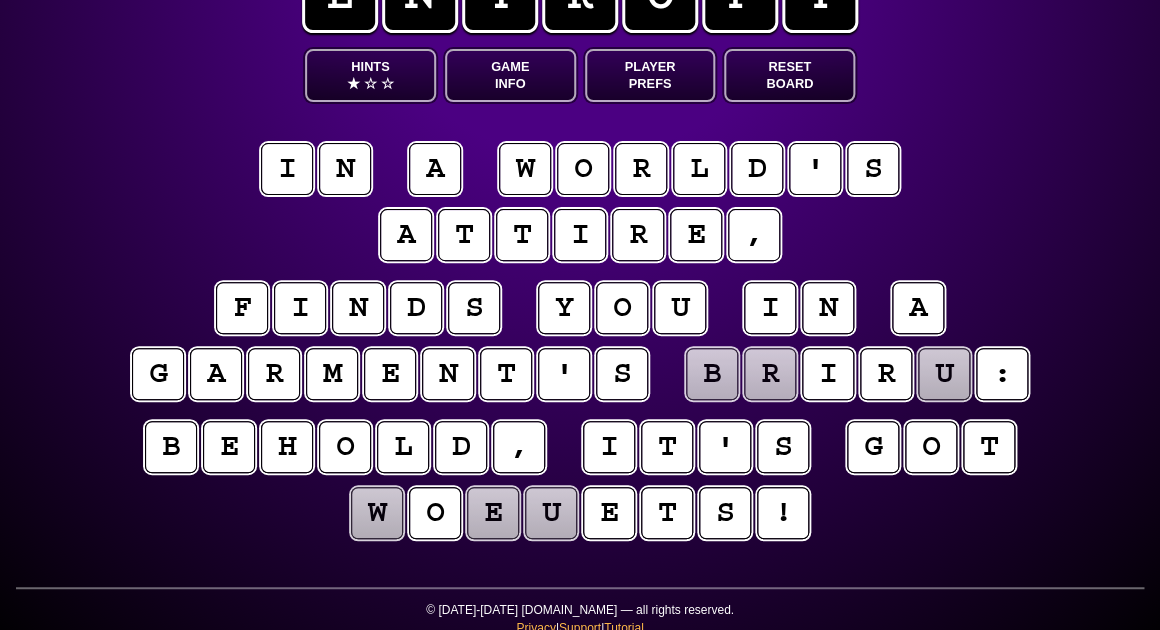 click on "r" at bounding box center [770, 374] 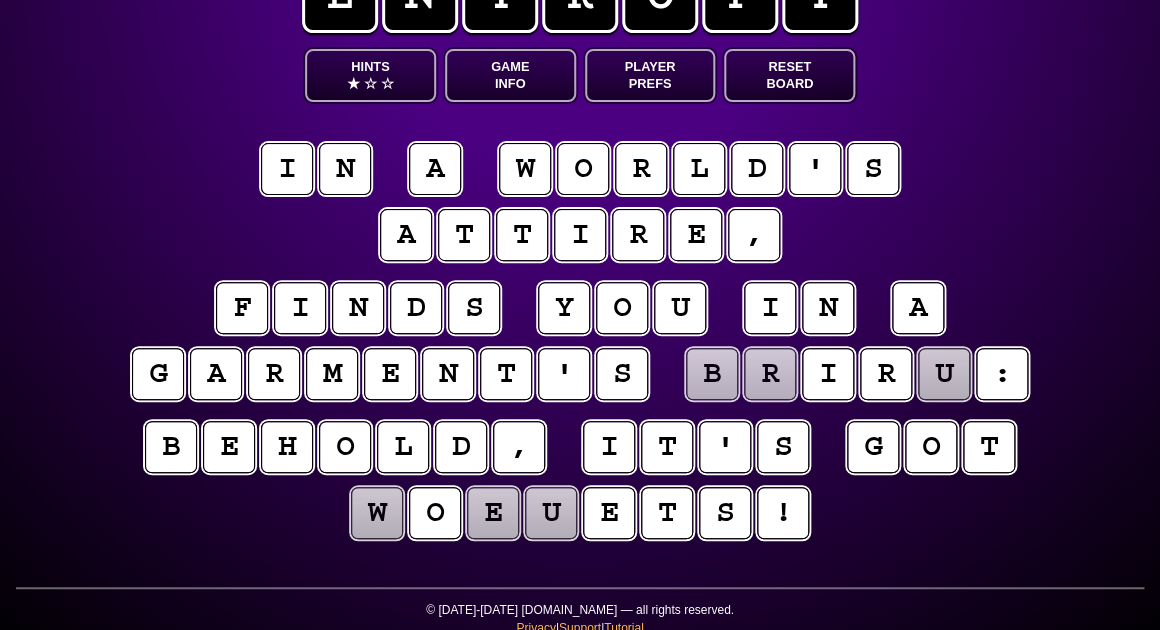 click on "u" at bounding box center [944, 374] 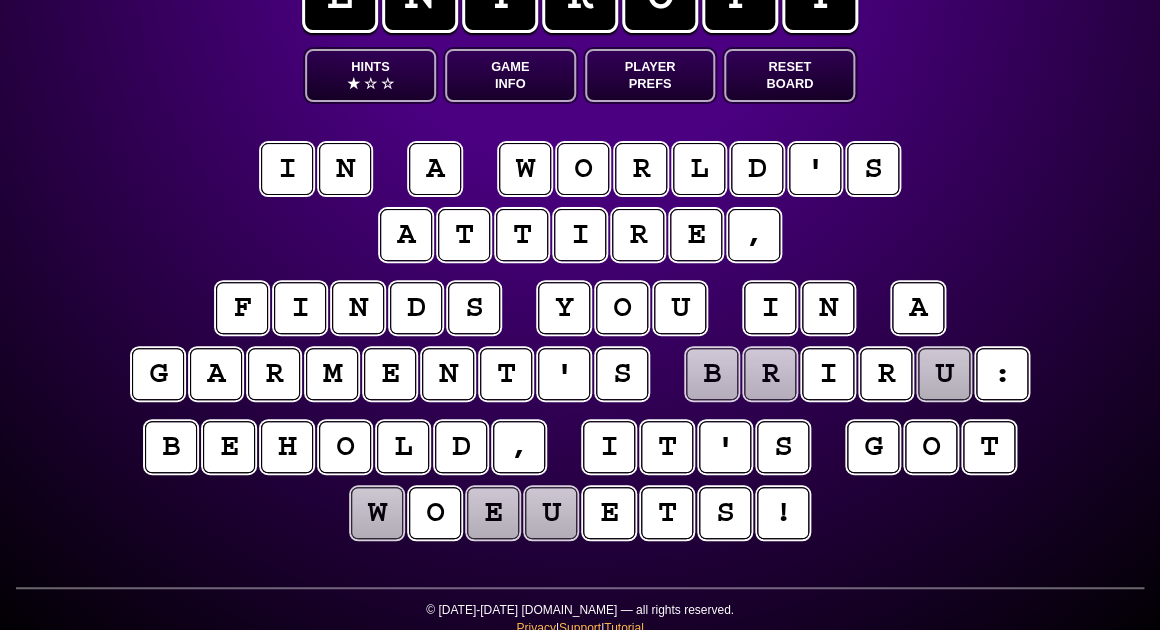 click on "☆" at bounding box center (370, 83) 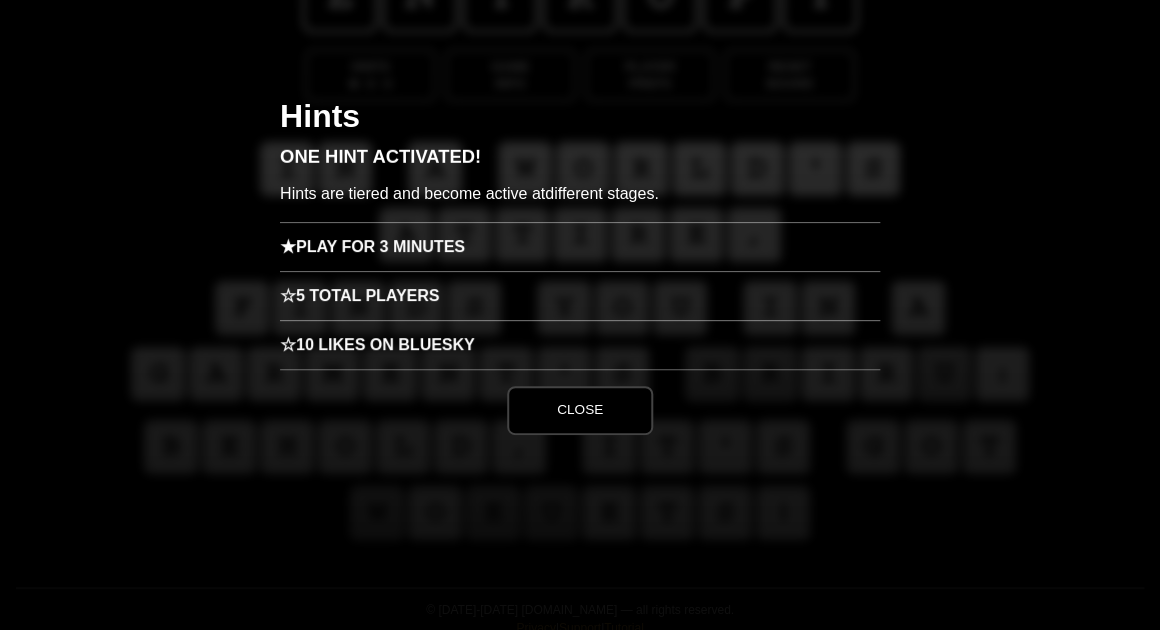 scroll, scrollTop: 0, scrollLeft: 0, axis: both 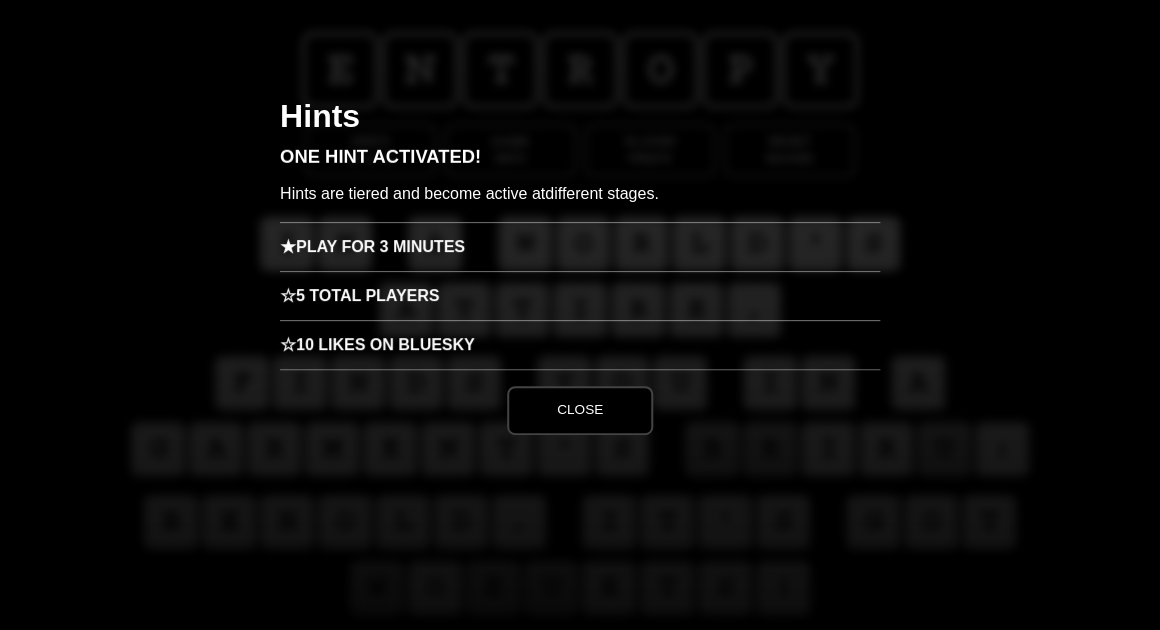 click on "★  Play for 3 minutes" at bounding box center [580, 246] 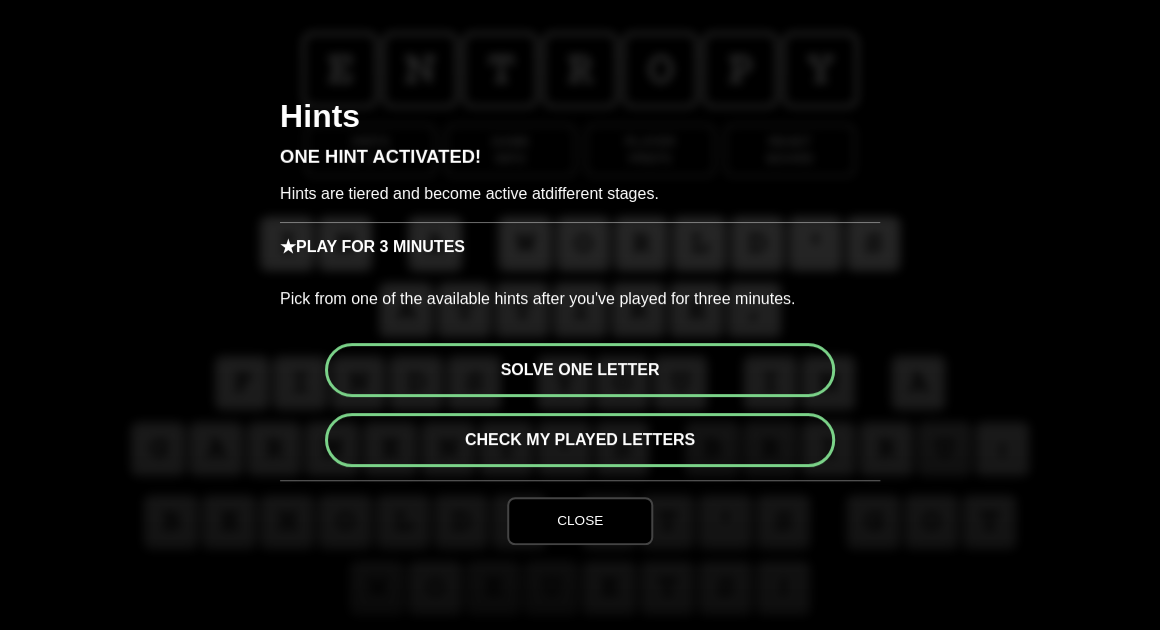 click on "Solve one letter" at bounding box center [580, 370] 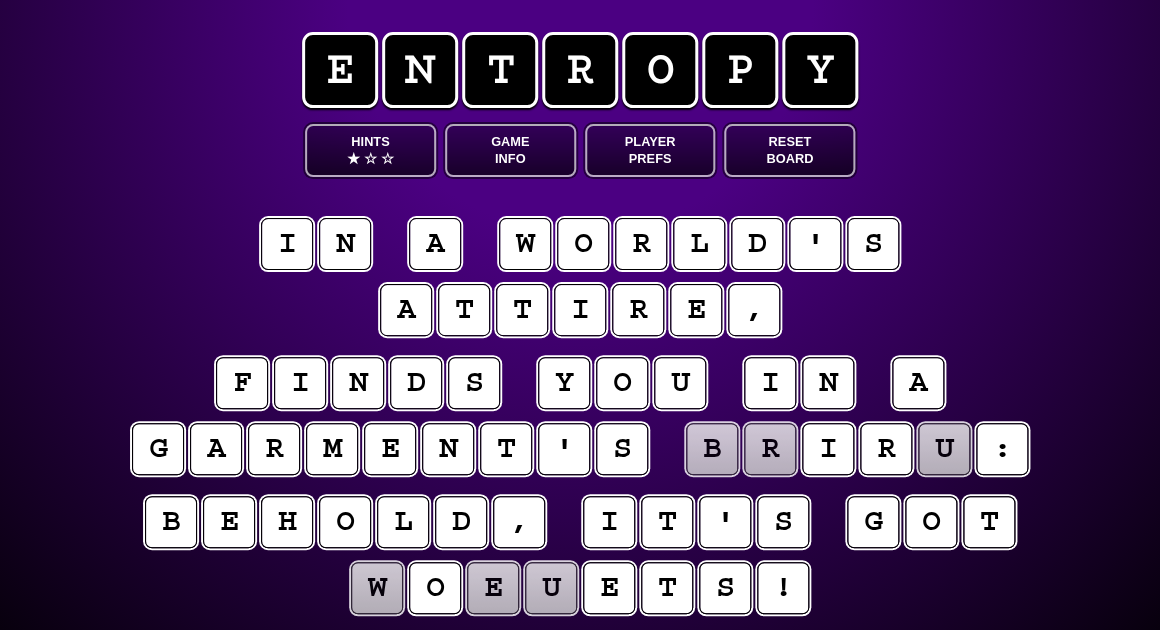 click on "u" at bounding box center (944, 448) 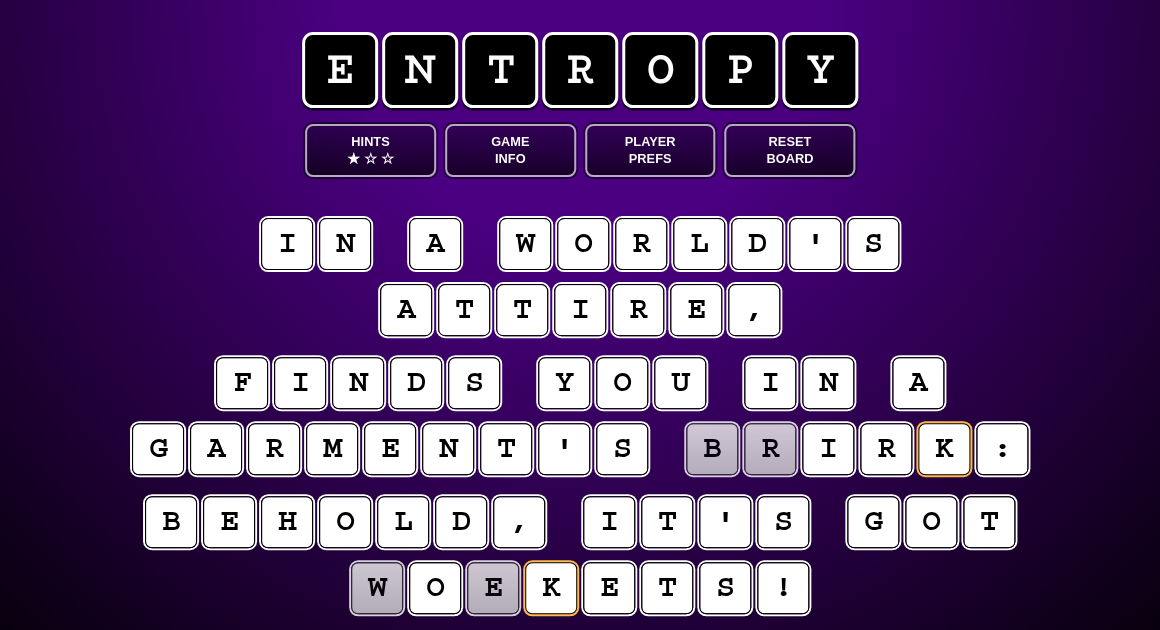 click on "i n a w o r l d ' s a t t i r e , f i n d s y o u i n a g a r m e n t ' s b r i r k : b e h o l d , i t ' s g o t w o e k e t s !" at bounding box center [580, 419] 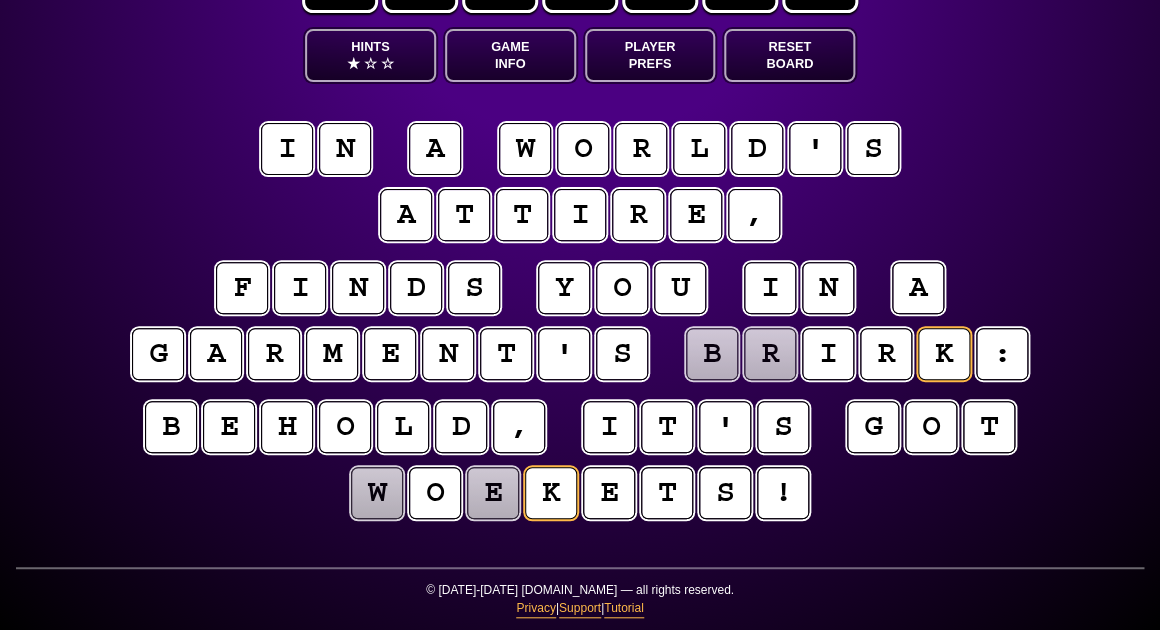scroll, scrollTop: 95, scrollLeft: 0, axis: vertical 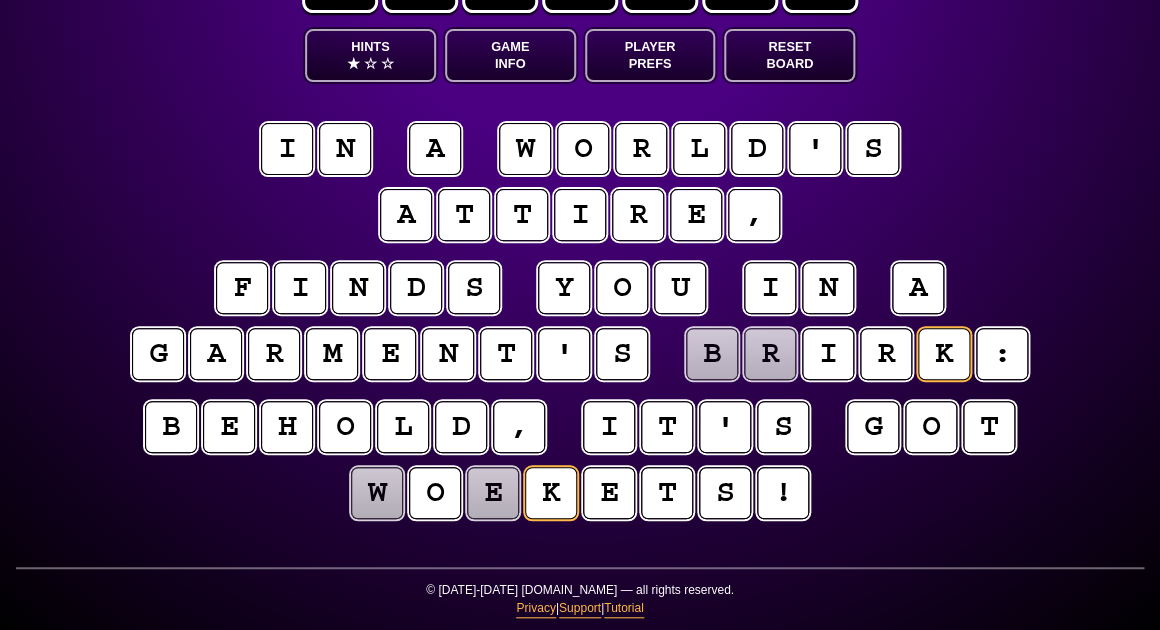 click on "w" at bounding box center [376, 492] 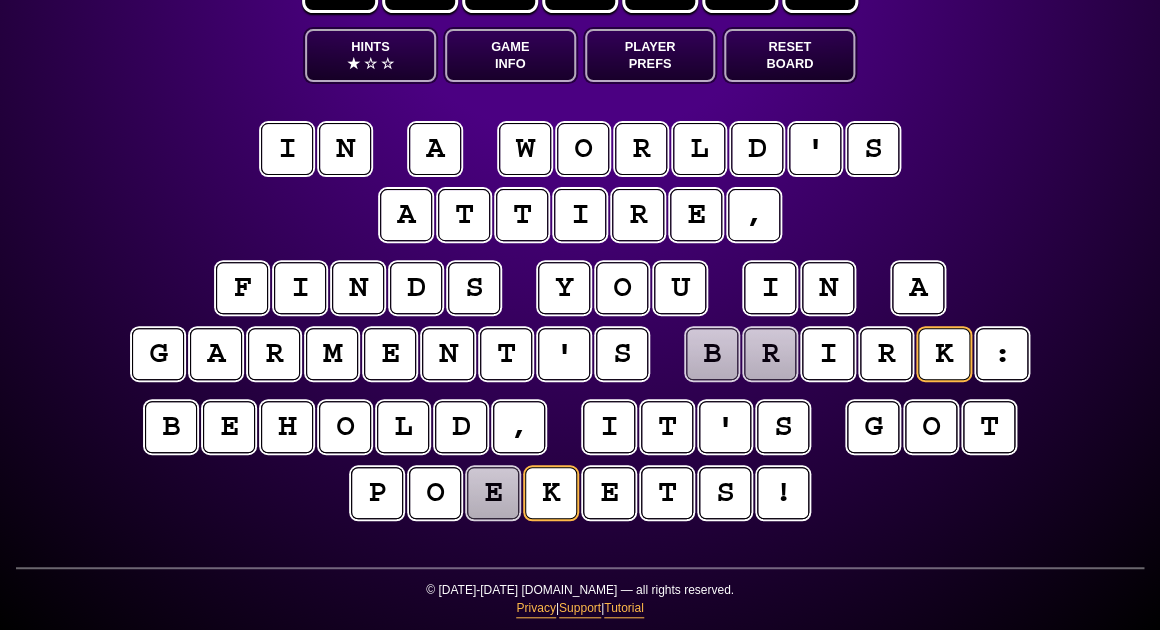 click on "e" at bounding box center (493, 493) 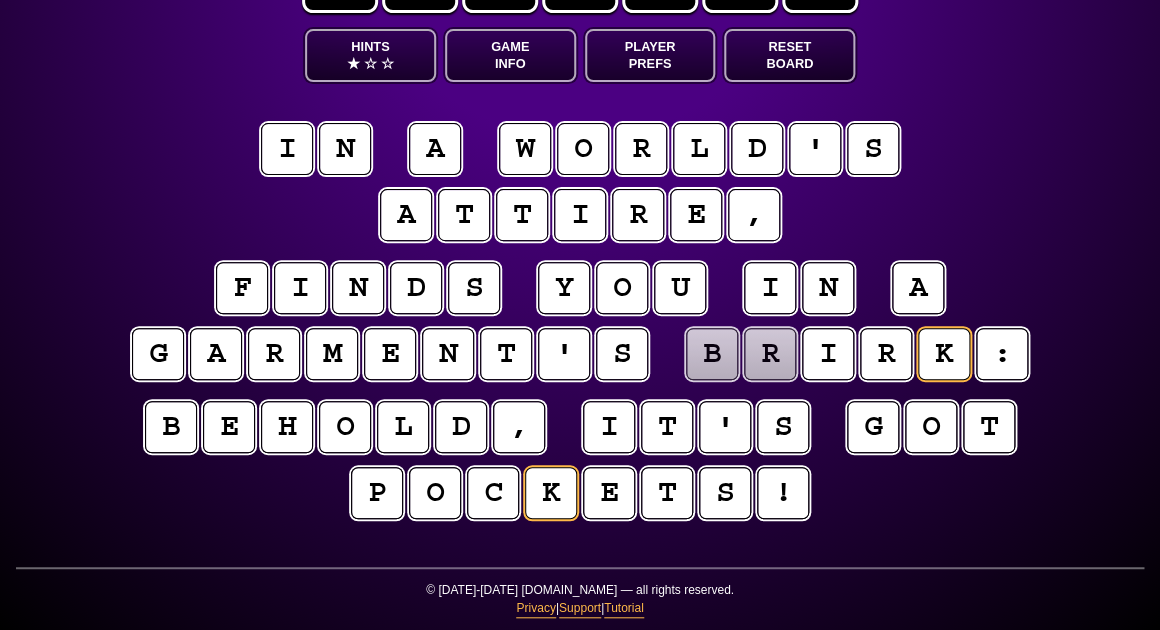 click on "i n a w o r l d ' s a t t i r e ," at bounding box center (580, 183) 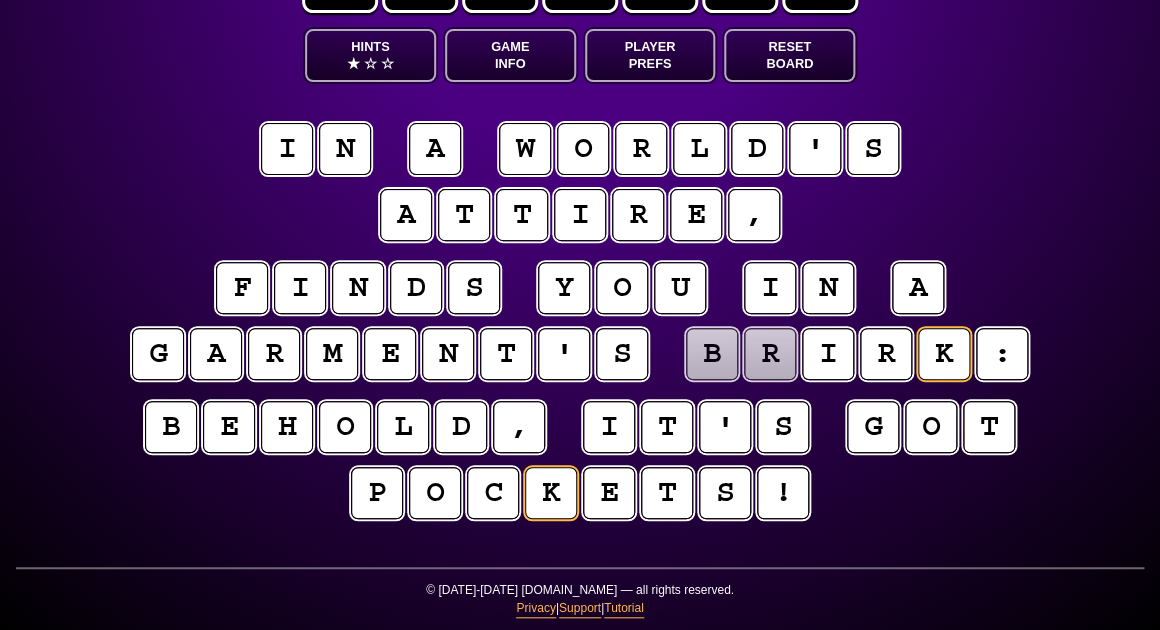 scroll, scrollTop: 95, scrollLeft: 0, axis: vertical 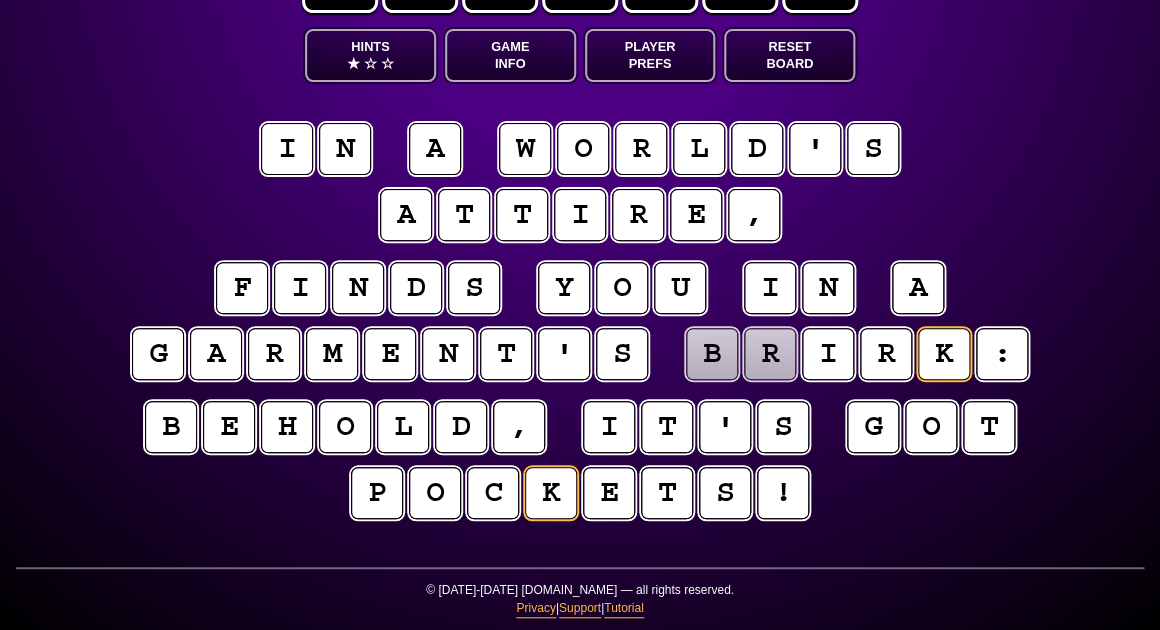 click on "d" at bounding box center [416, 288] 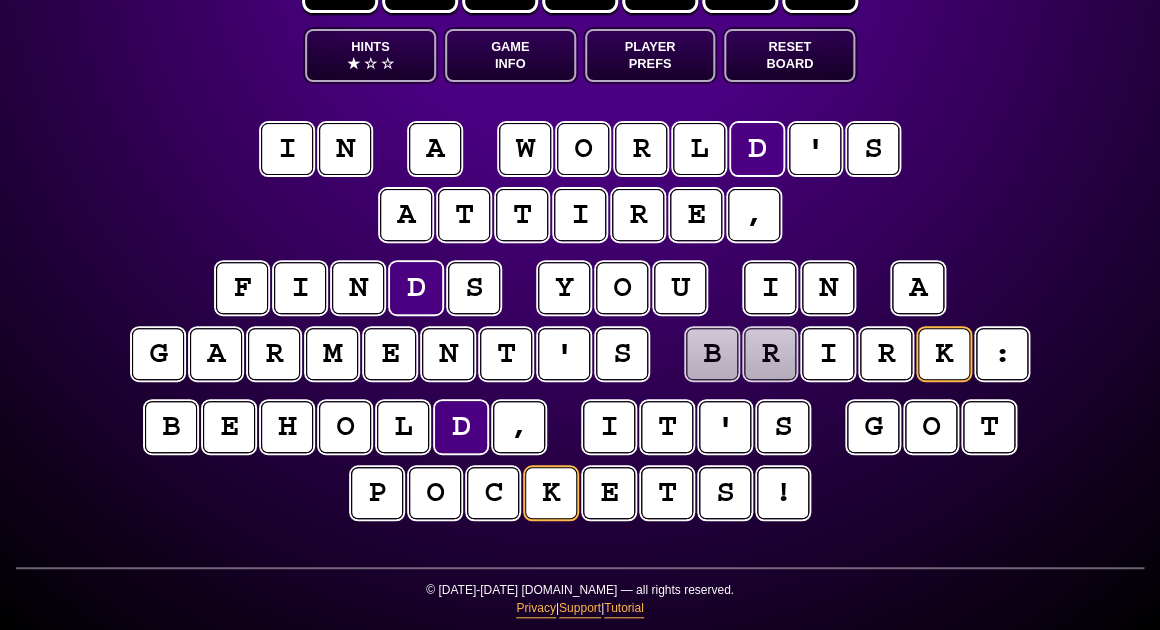 click on "i n a w o r l d ' s a t t i r e ," at bounding box center (580, 183) 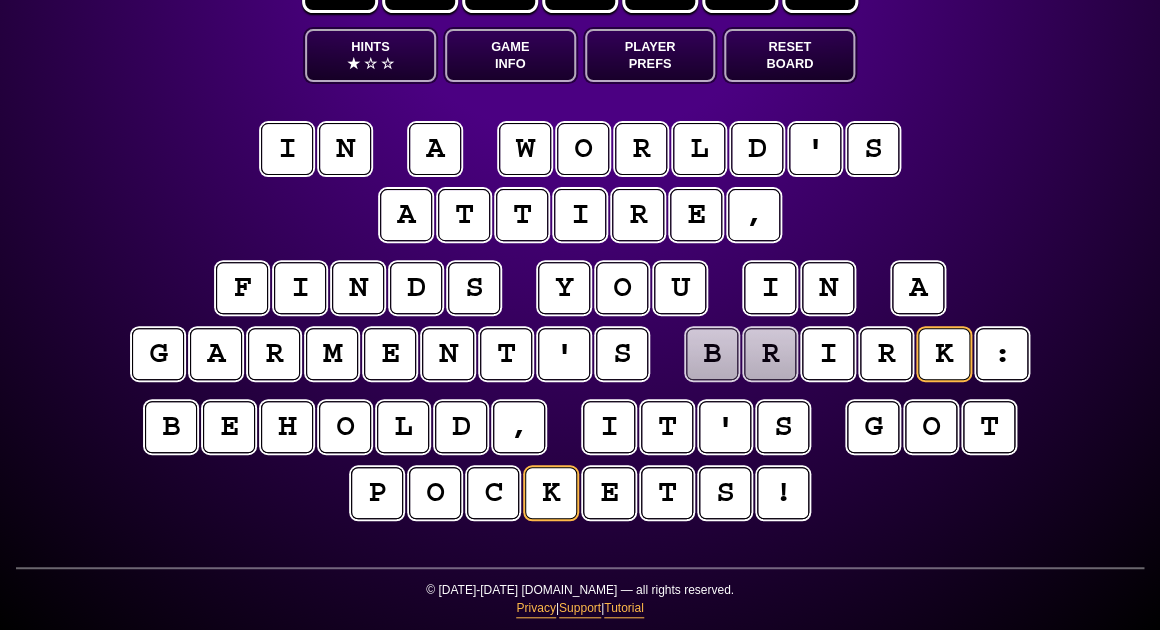 scroll, scrollTop: 94, scrollLeft: 0, axis: vertical 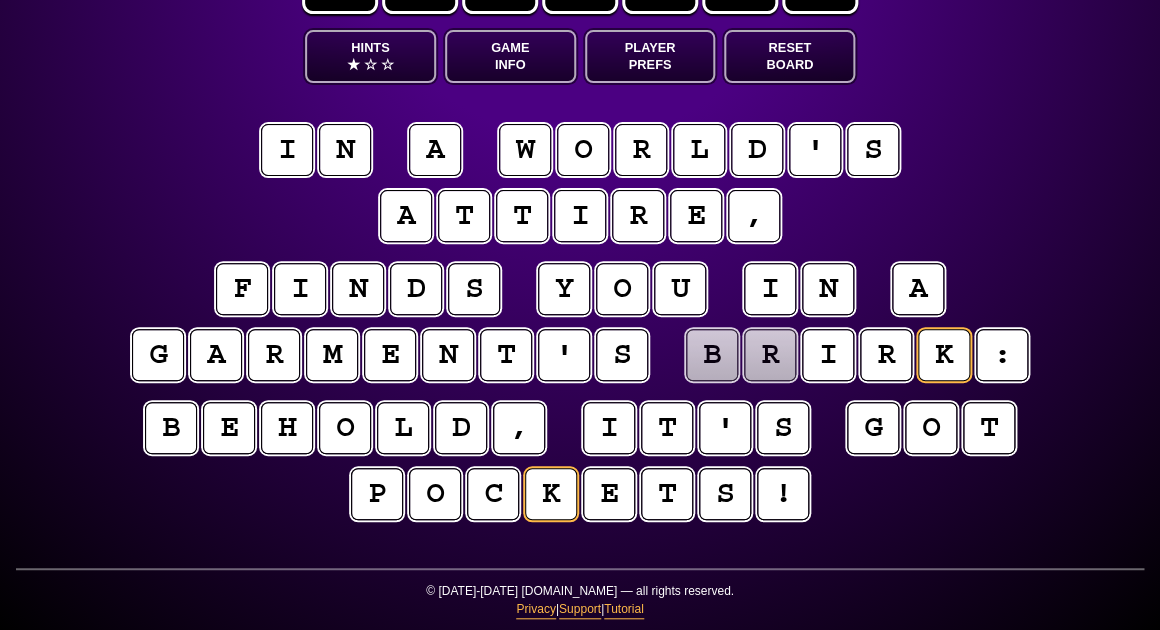 click on "i n a w o r l d ' s a t t i r e ," at bounding box center [580, 184] 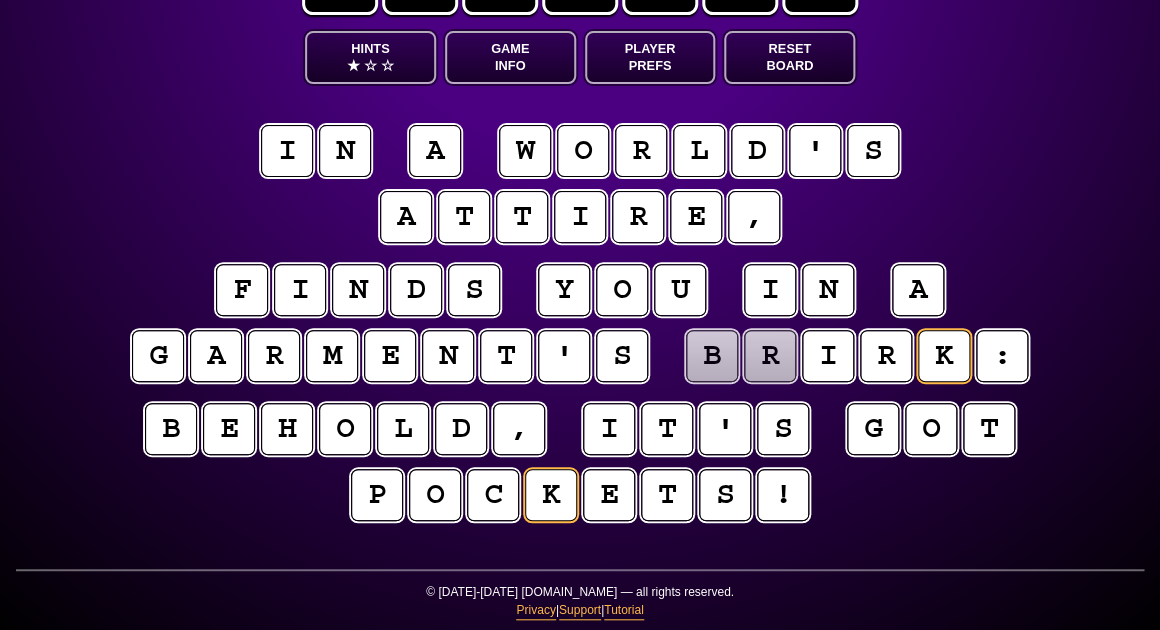 click on "w" at bounding box center [525, 151] 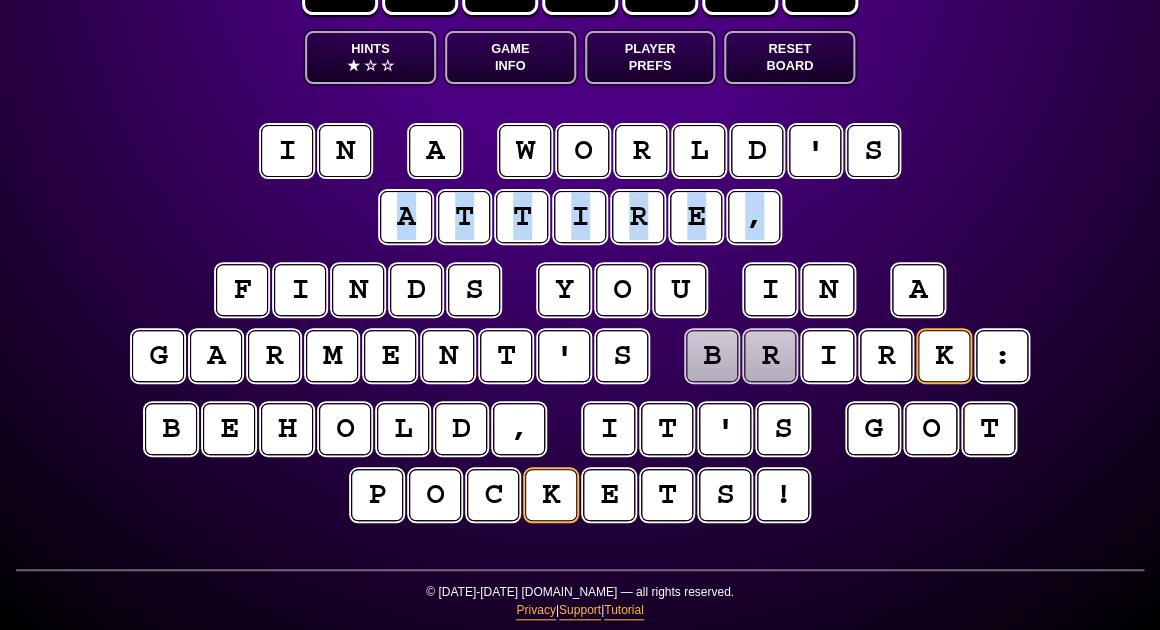 click on "i n a w o r l d ' s a t t i r e ," at bounding box center (580, 185) 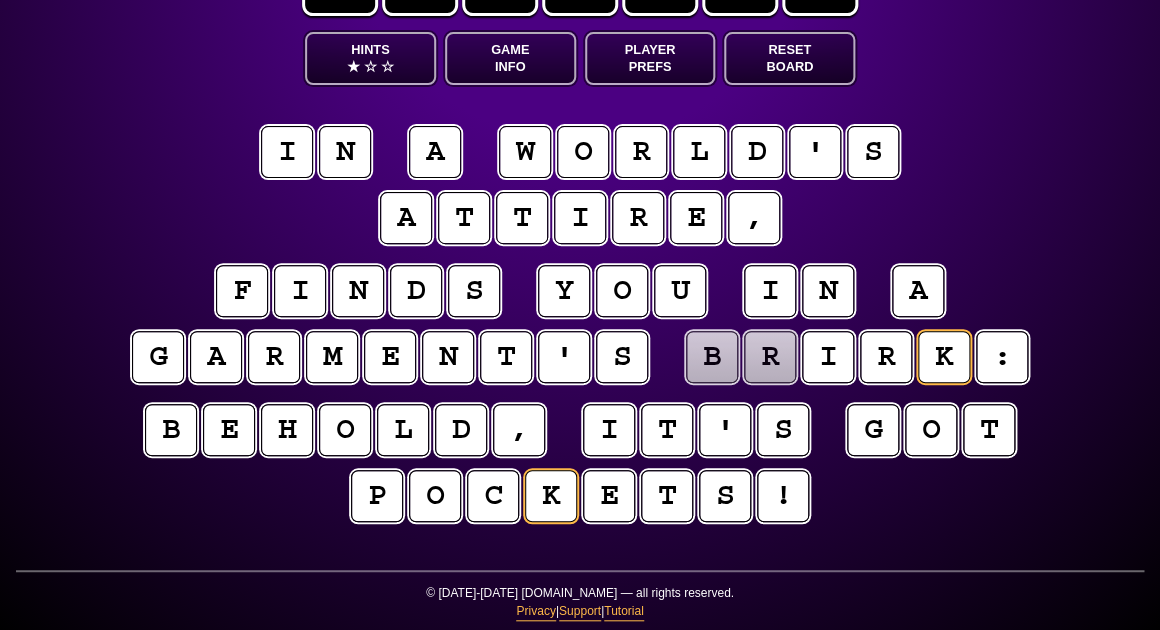 click on "i n a w o r l d ' s a t t i r e ," at bounding box center [580, 186] 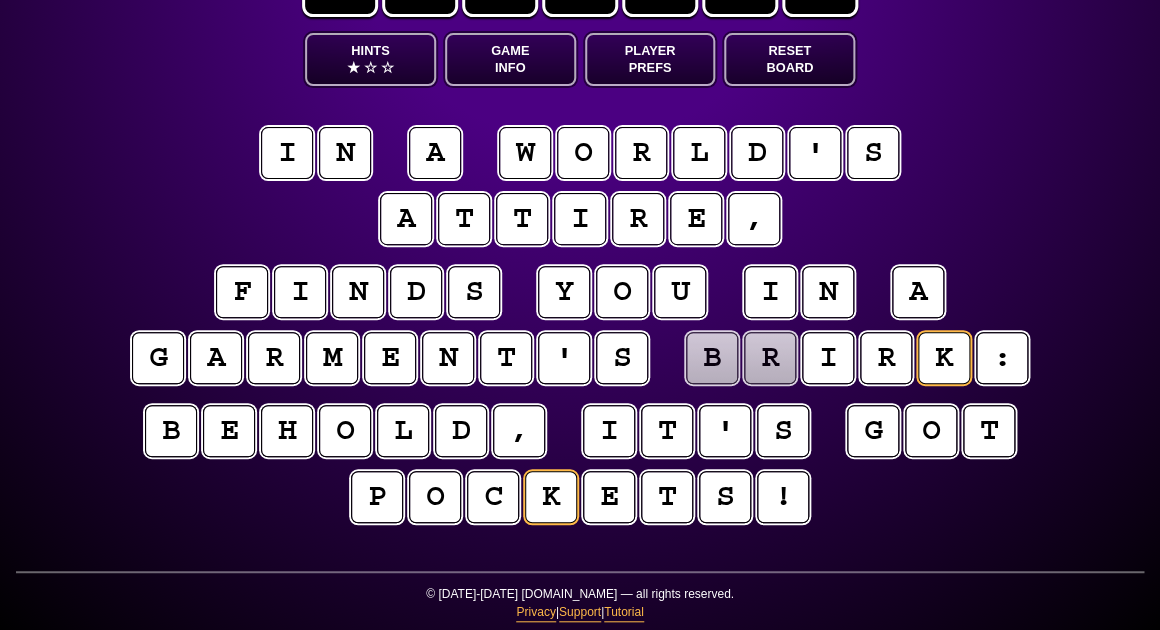 click on "f" at bounding box center [242, 292] 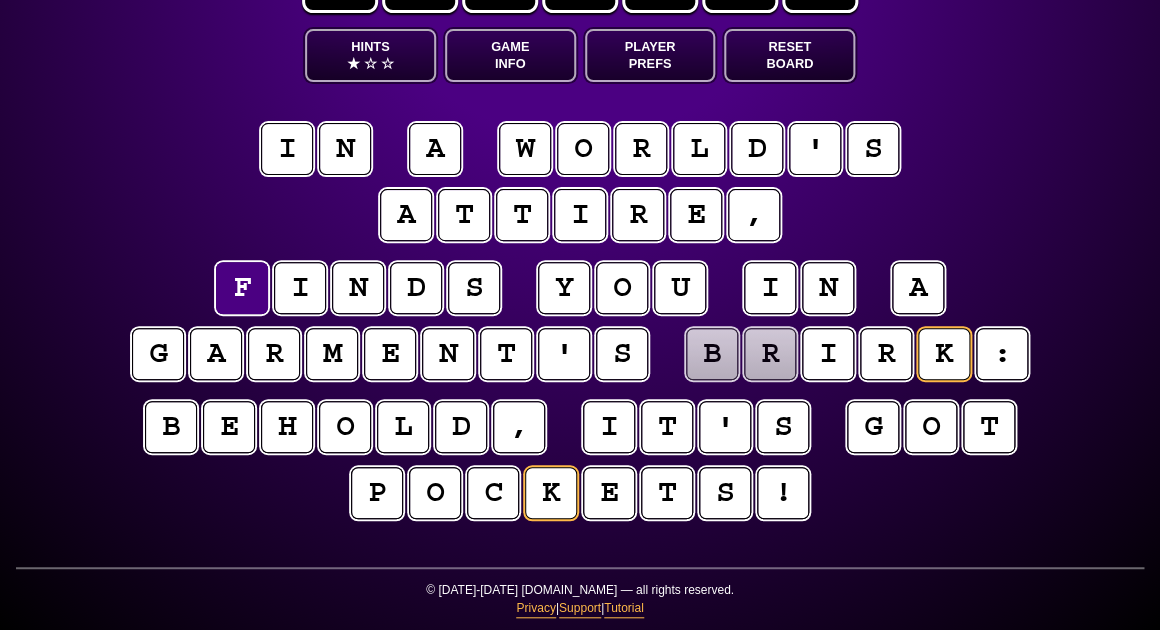scroll, scrollTop: 95, scrollLeft: 0, axis: vertical 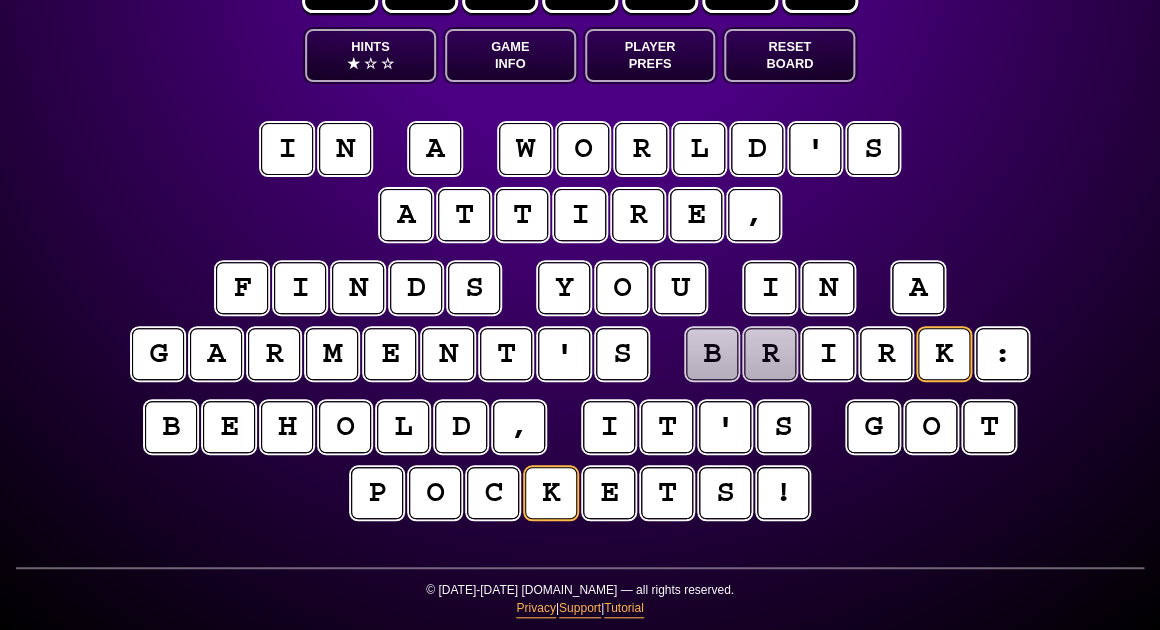 click on "b e h o l d , i t ' s g o t p o c k e t s !" at bounding box center [580, 461] 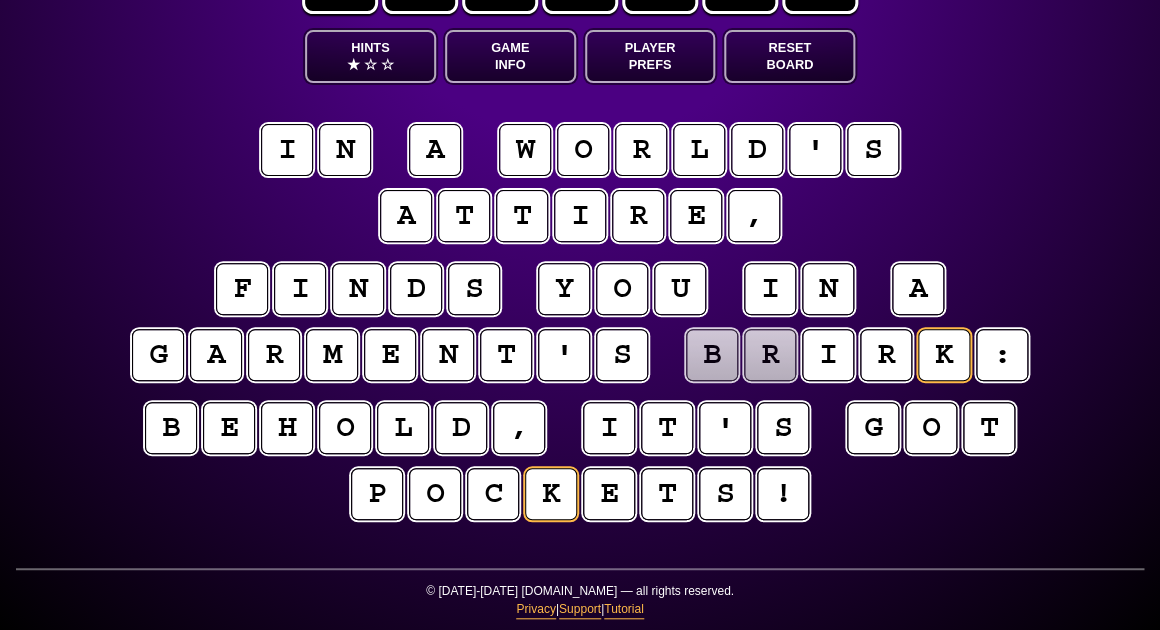 click on "f i n d s y o u i n a g a r m e n t ' s b r i r k :" at bounding box center [580, 323] 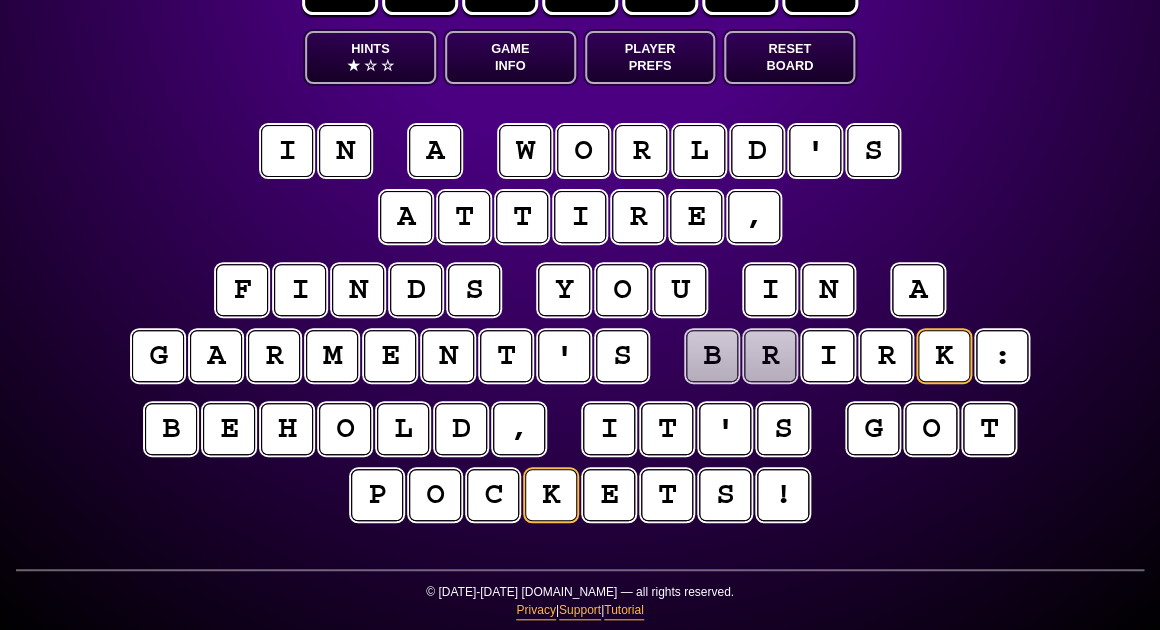 click on "w" at bounding box center [525, 151] 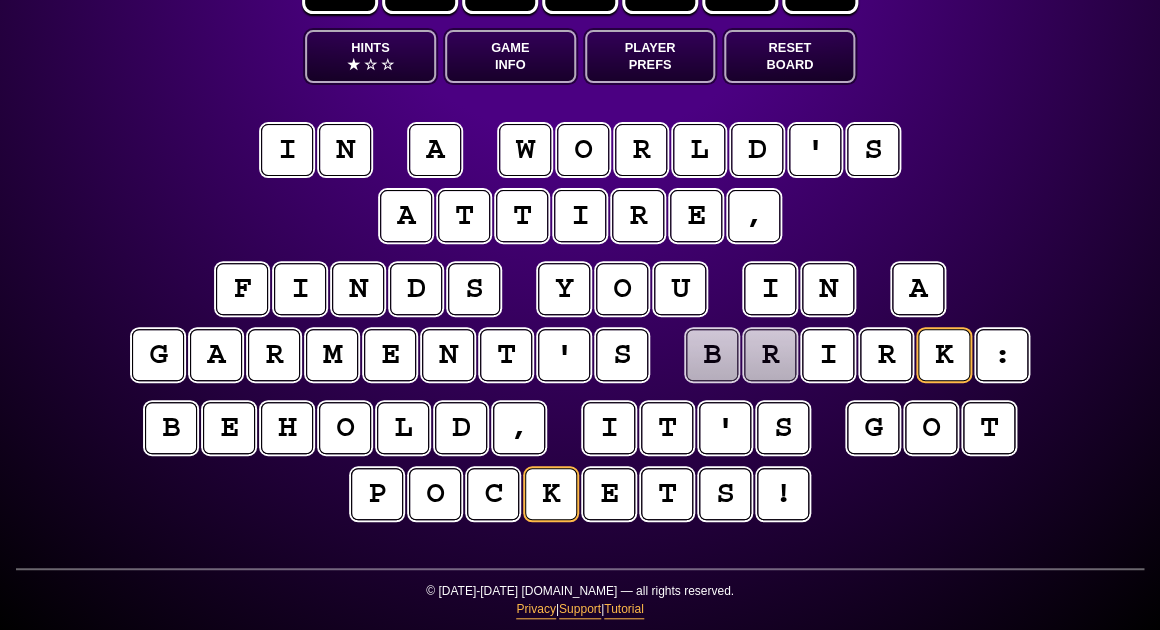 scroll, scrollTop: 94, scrollLeft: 0, axis: vertical 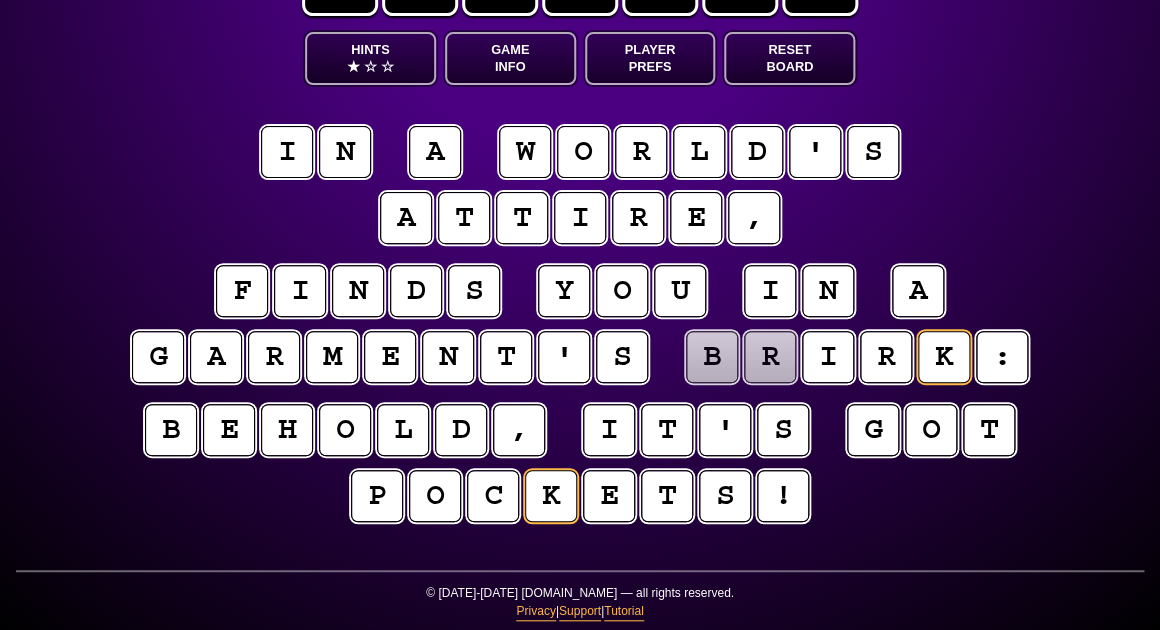 click on "y" at bounding box center [564, 291] 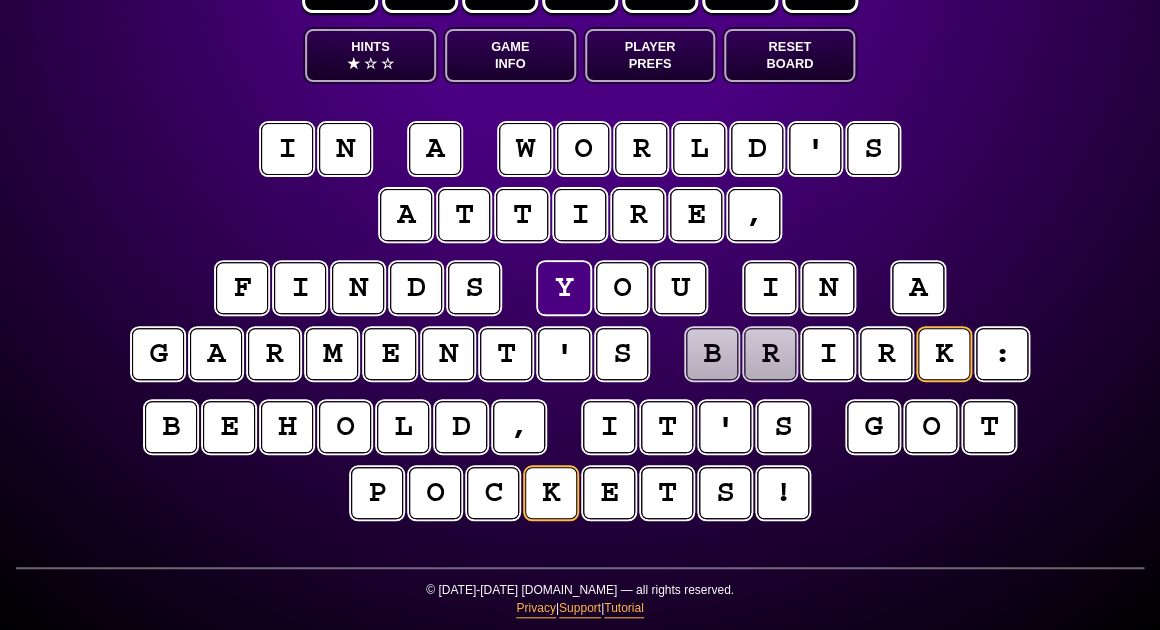 scroll, scrollTop: 95, scrollLeft: 0, axis: vertical 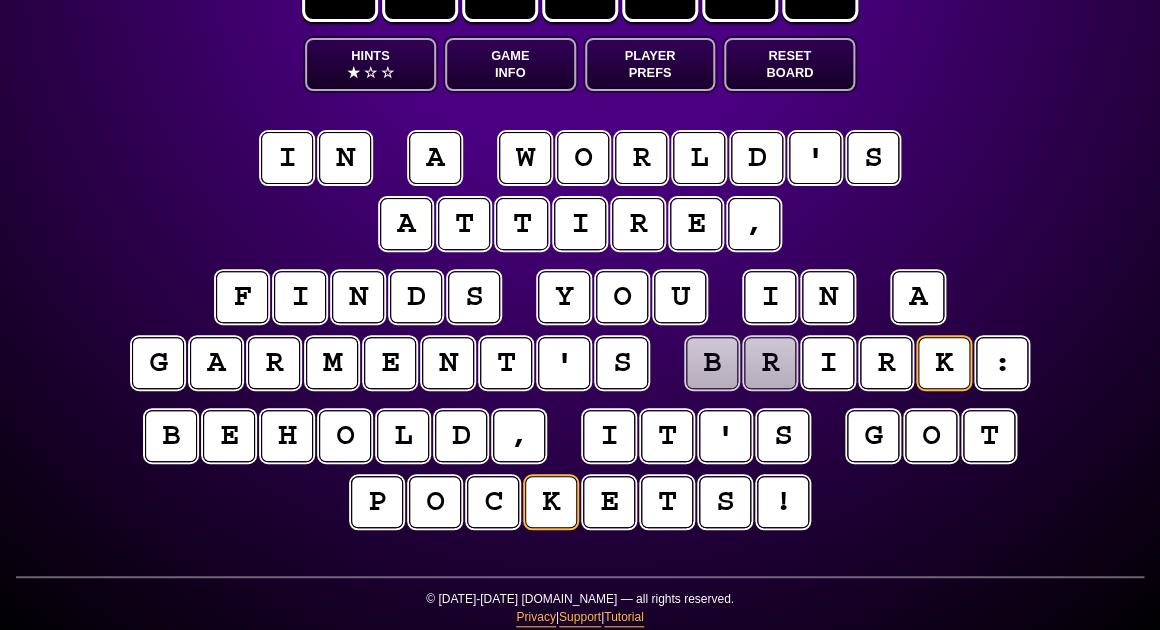 click on "u" at bounding box center [680, 297] 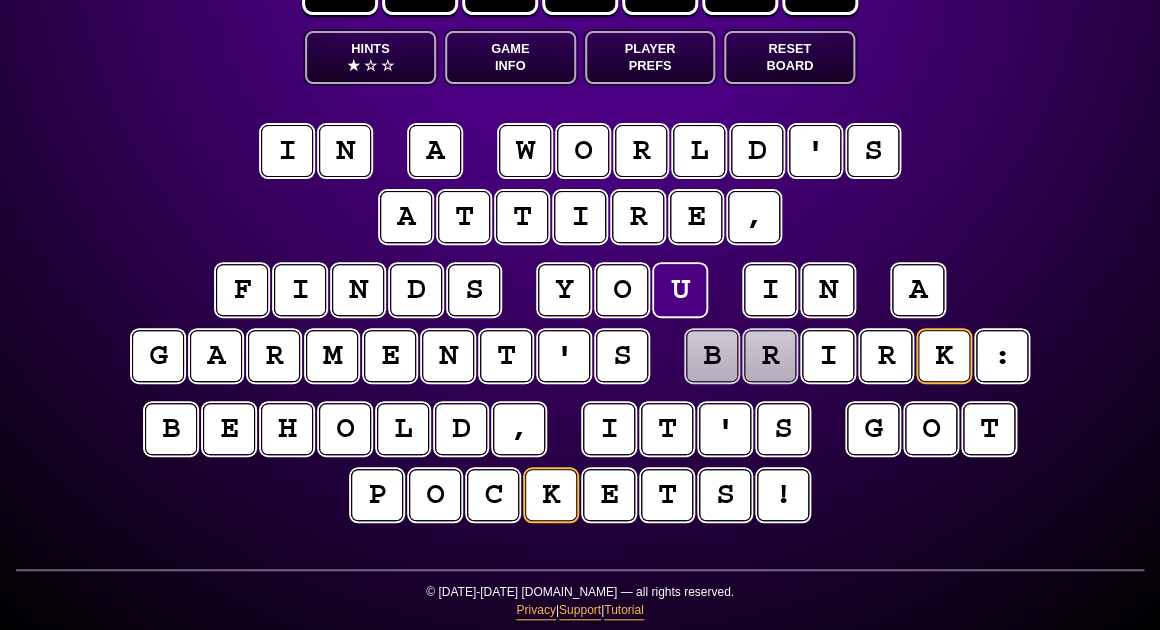 scroll, scrollTop: 93, scrollLeft: 0, axis: vertical 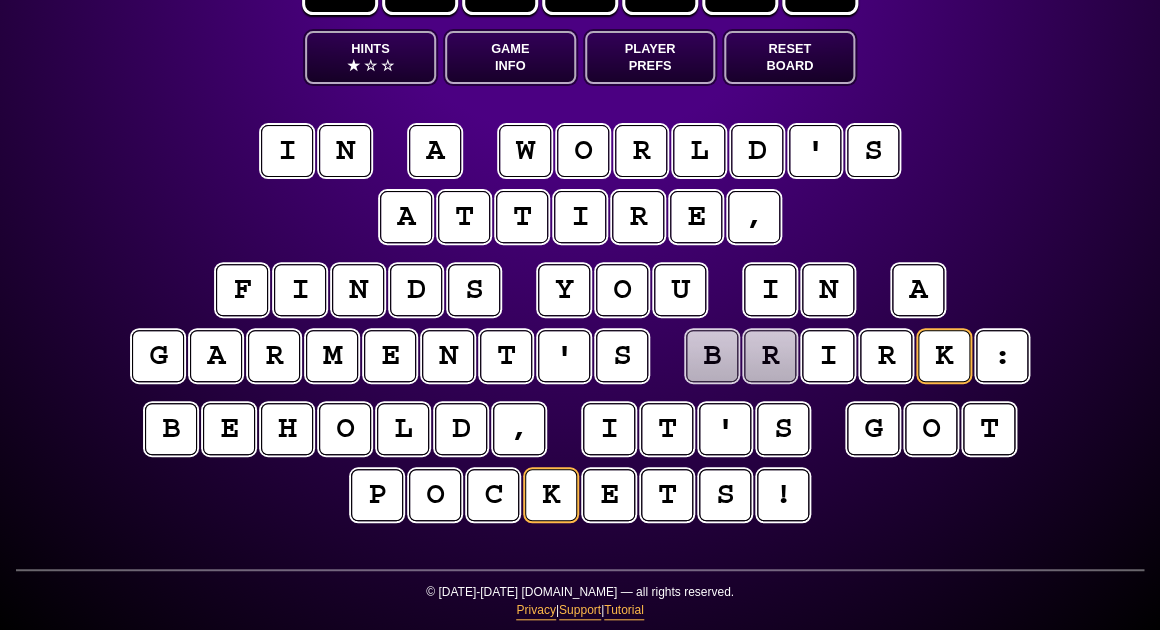 click on "b" at bounding box center (712, 356) 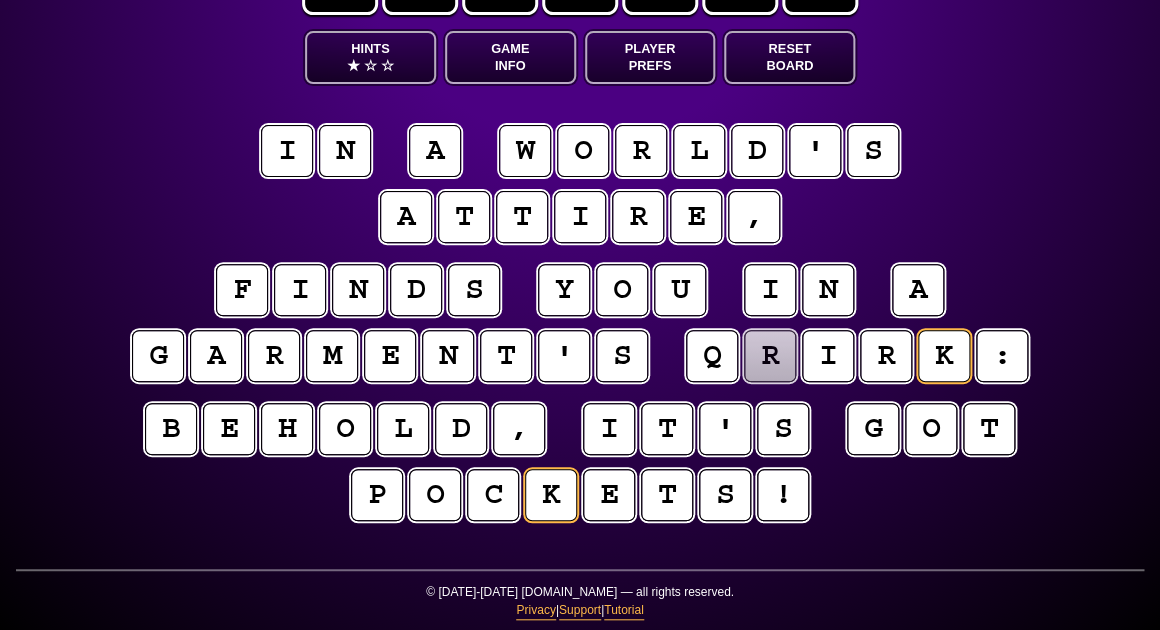 click on "u" at bounding box center [680, 290] 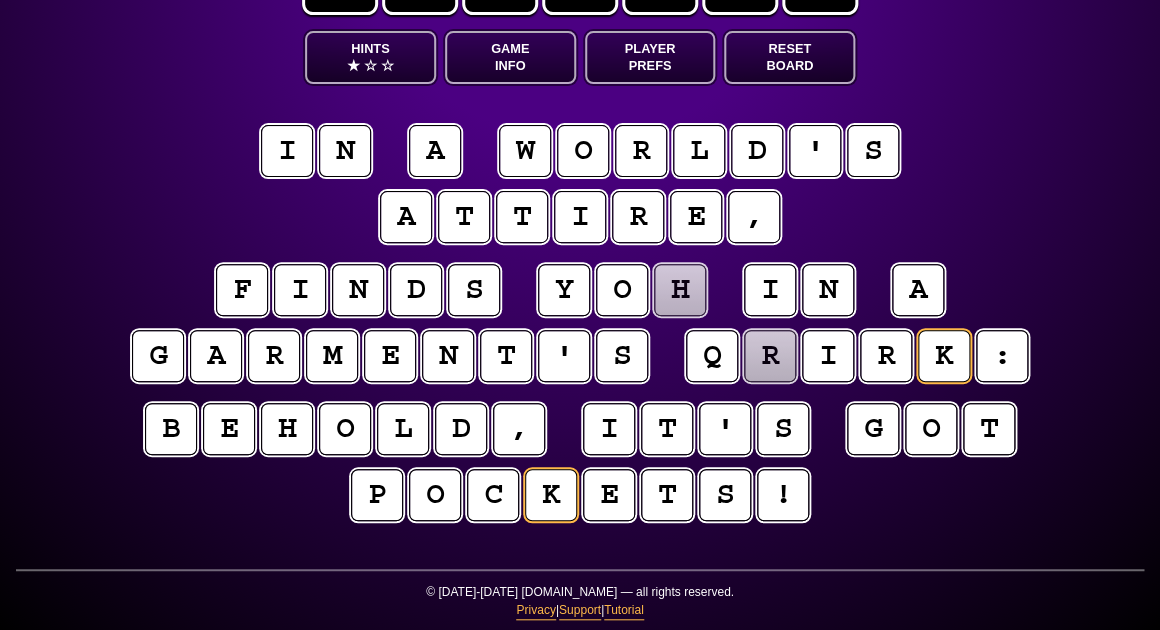 click on "r" at bounding box center (769, 355) 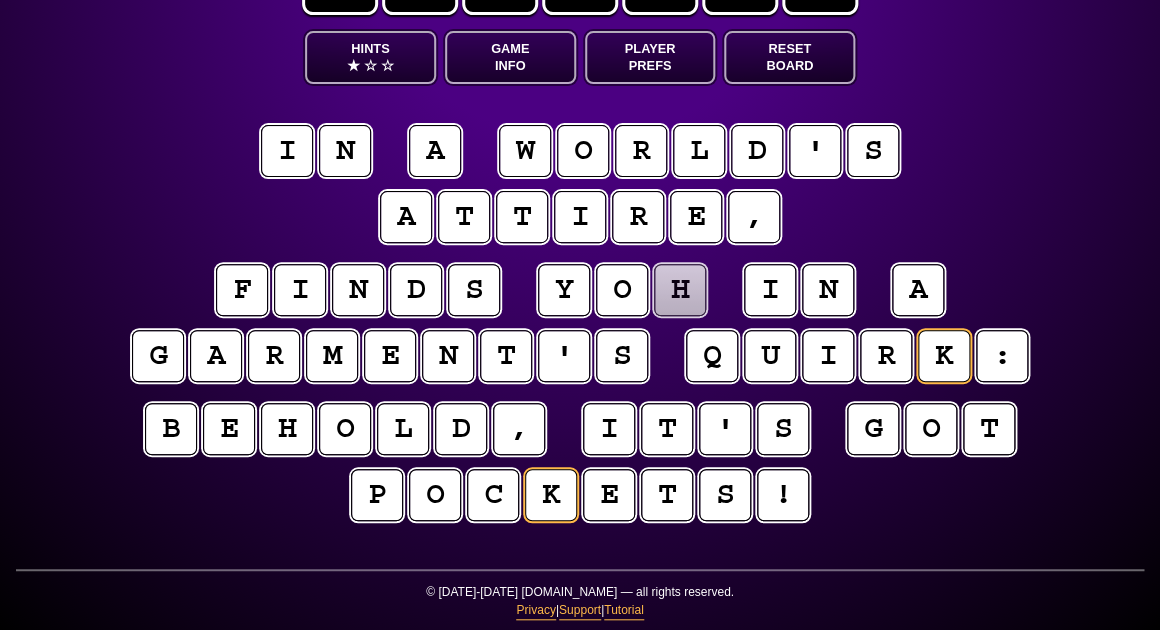 click on "i n a w o r l d ' s a t t i r e ," at bounding box center [580, 185] 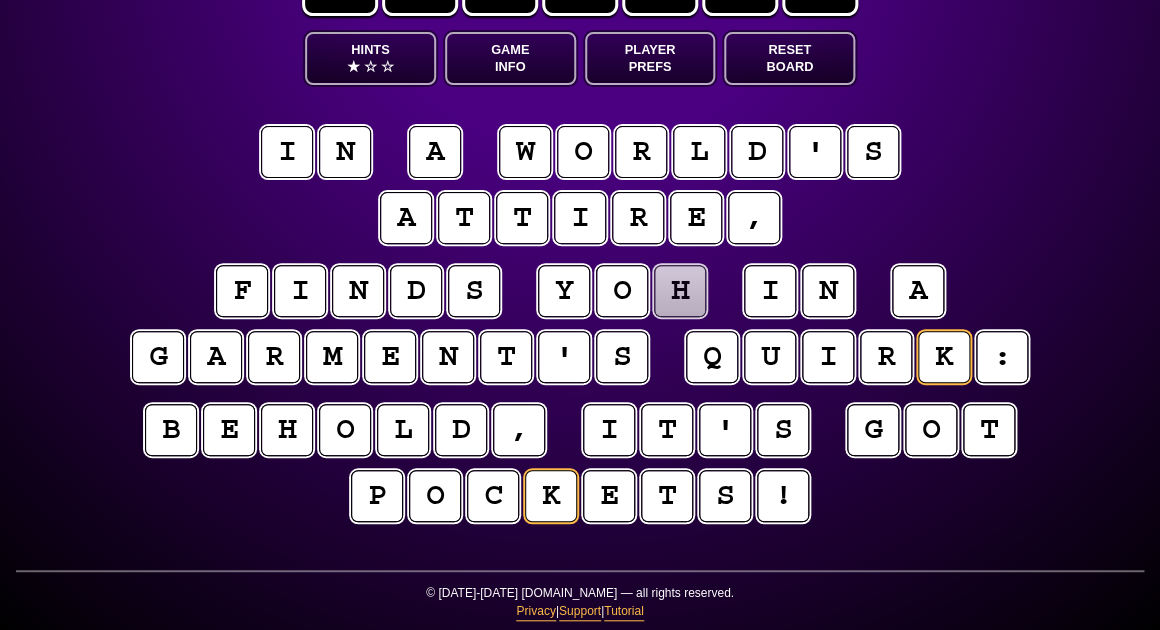 click on "y" at bounding box center [564, 291] 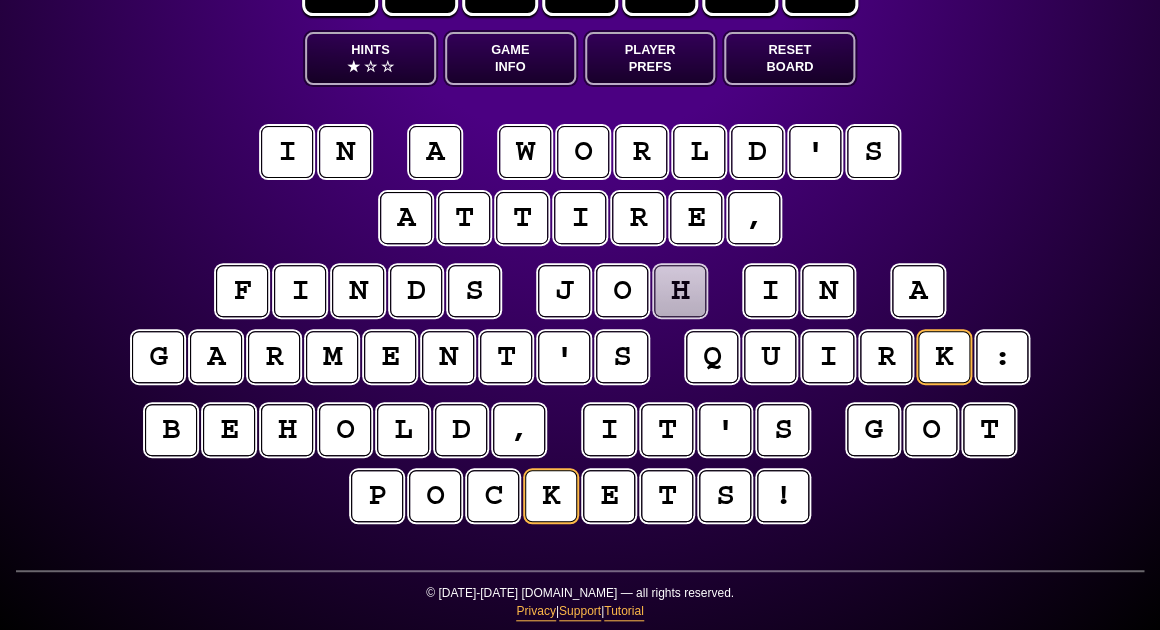 click on "h" at bounding box center [680, 291] 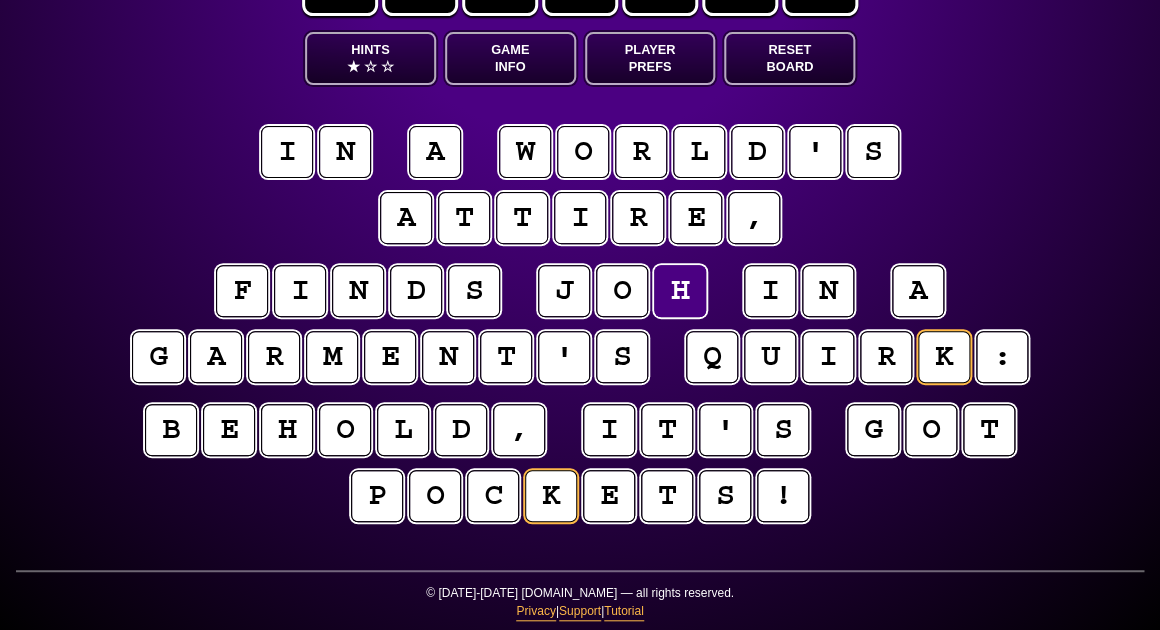 scroll, scrollTop: 92, scrollLeft: 0, axis: vertical 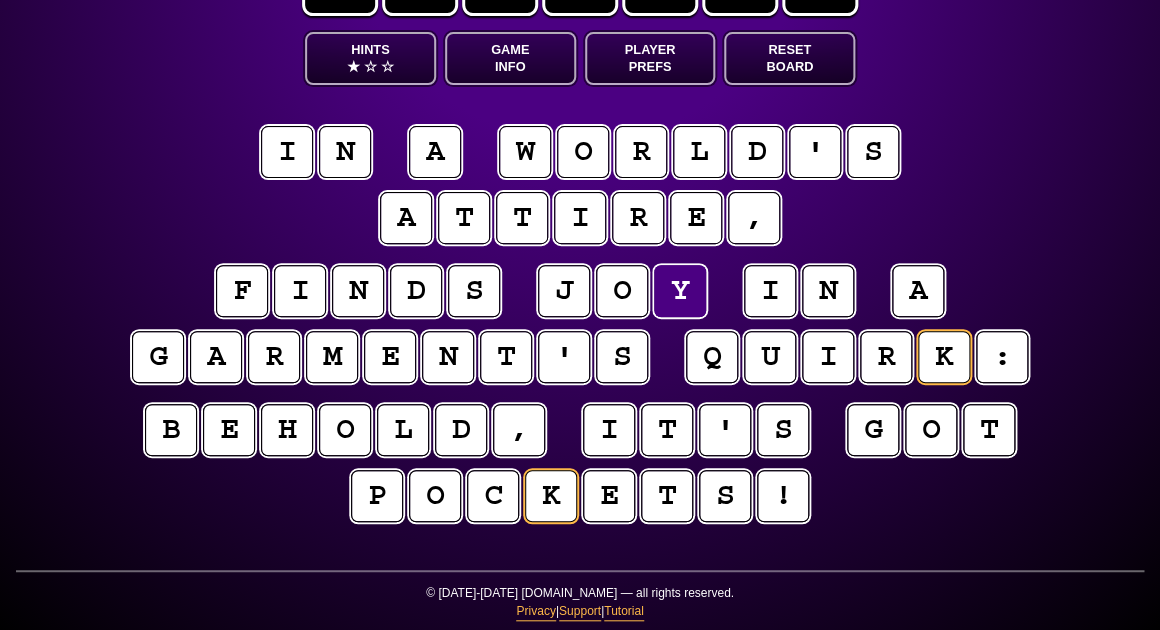 type on "**********" 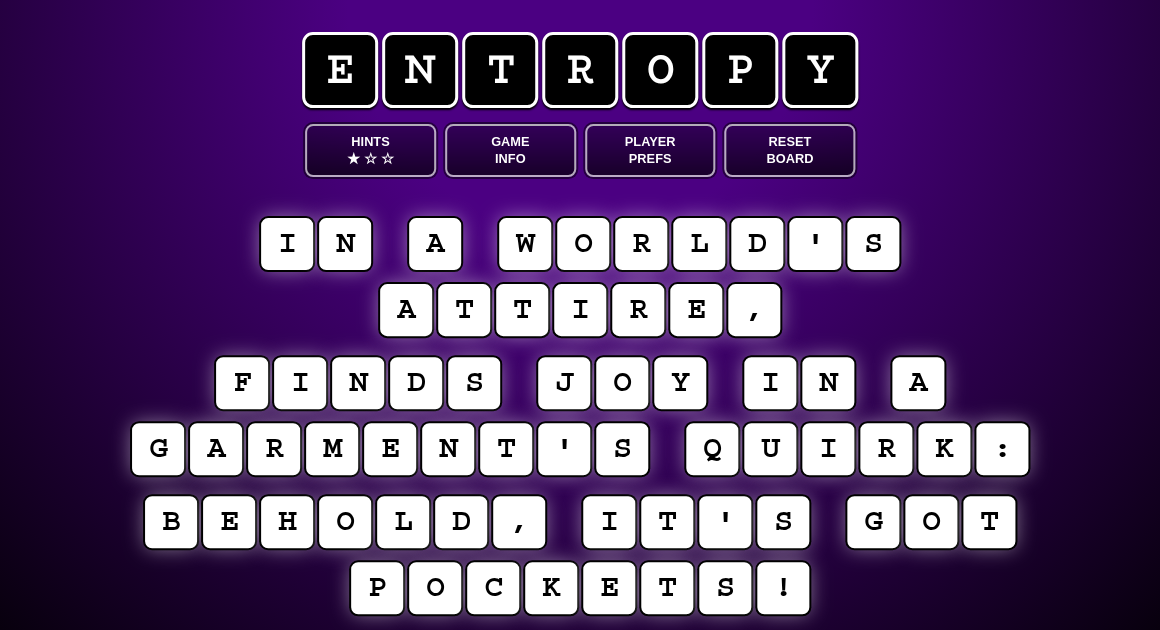 scroll, scrollTop: 0, scrollLeft: 0, axis: both 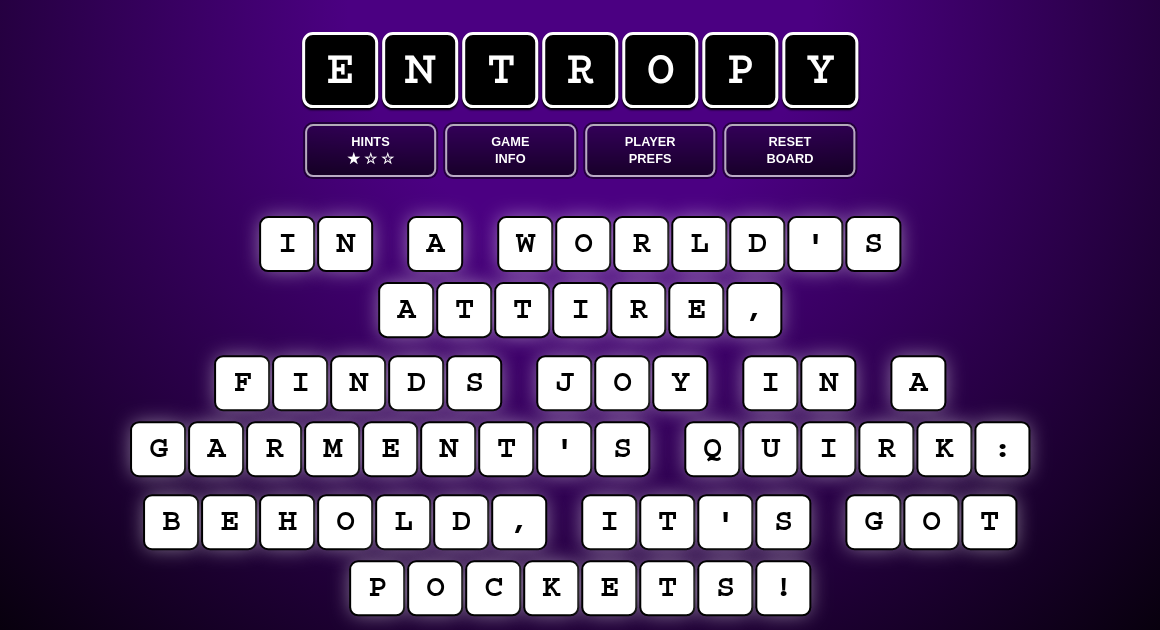 click on "Game Info" at bounding box center (510, 150) 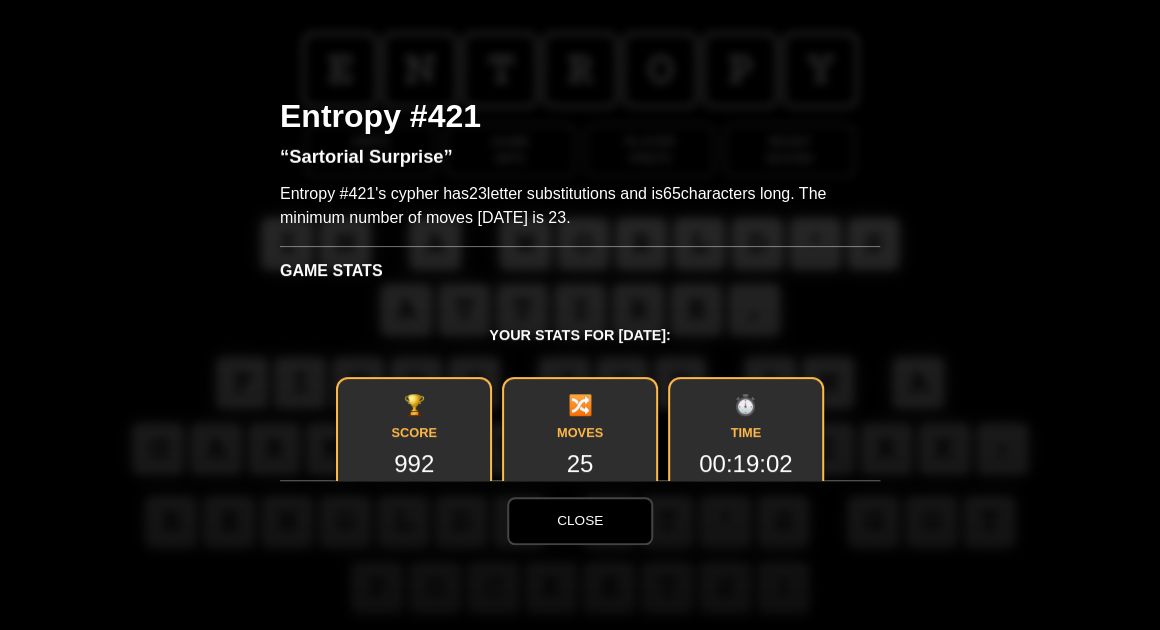 scroll, scrollTop: 0, scrollLeft: 0, axis: both 